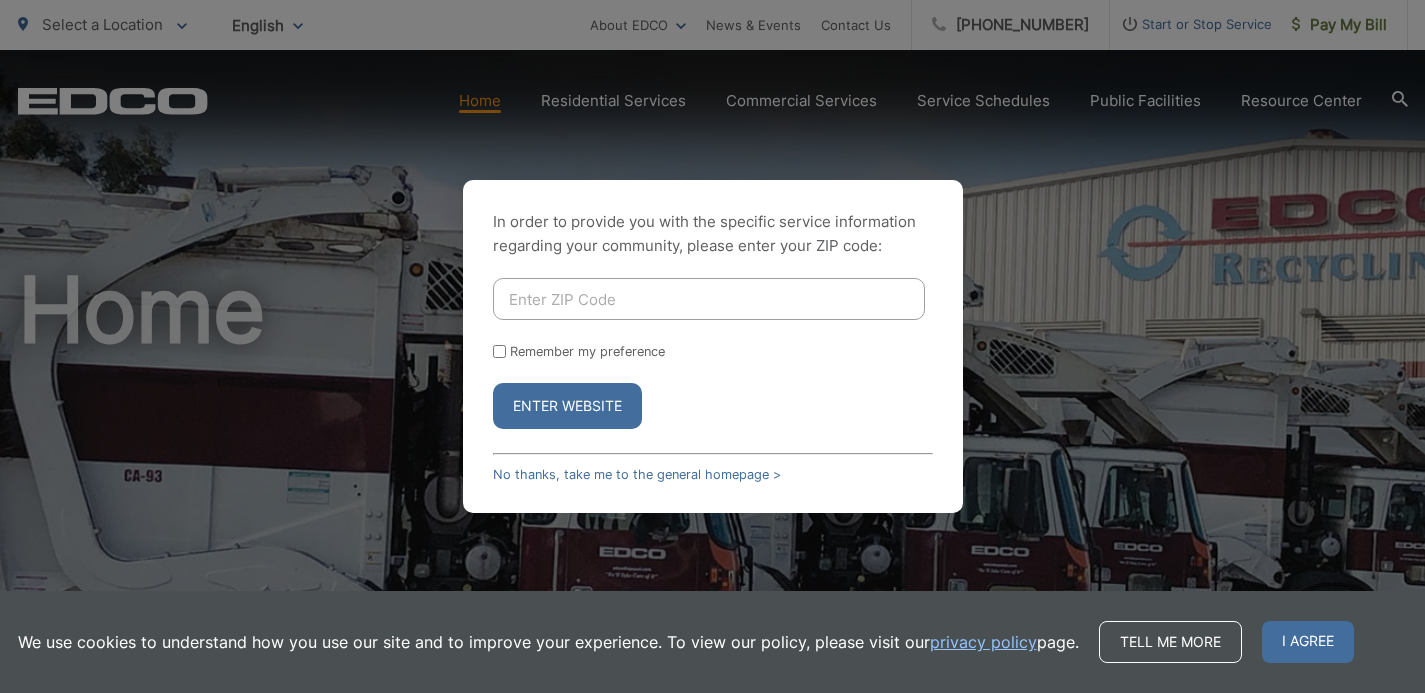 scroll, scrollTop: 0, scrollLeft: 0, axis: both 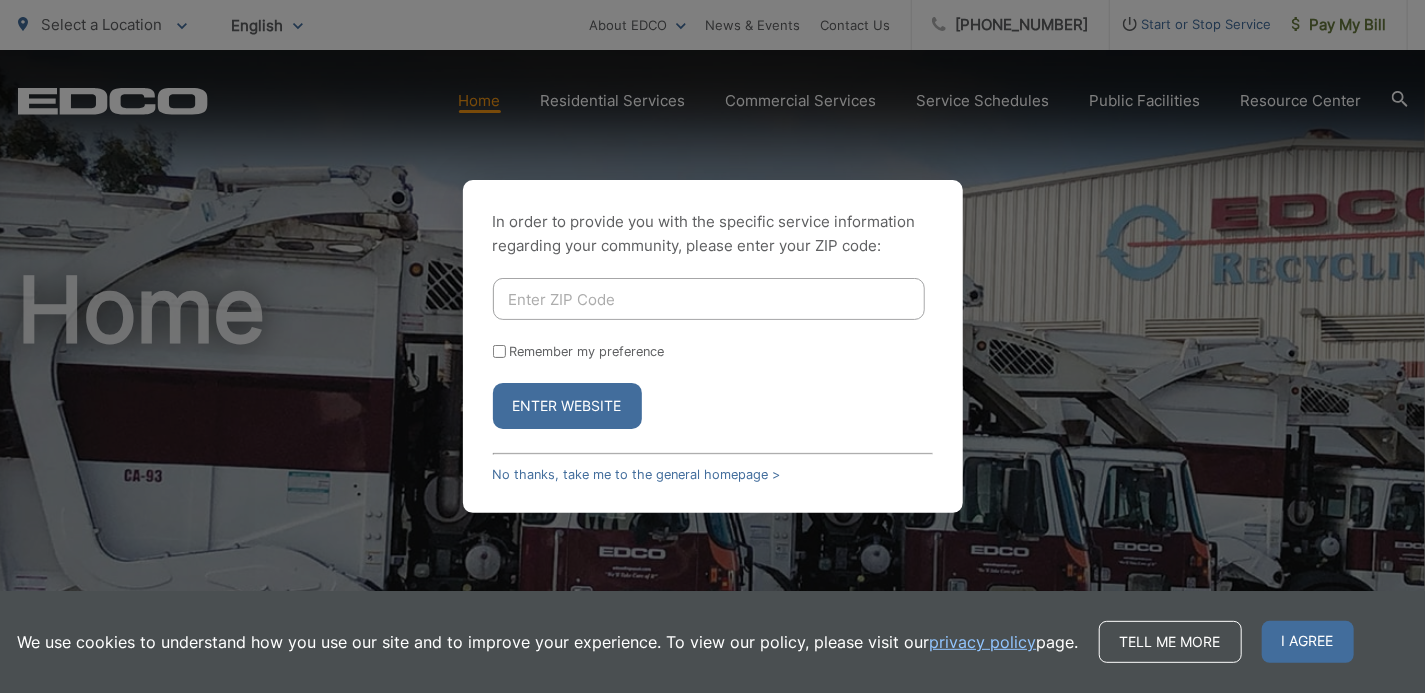 click at bounding box center (709, 299) 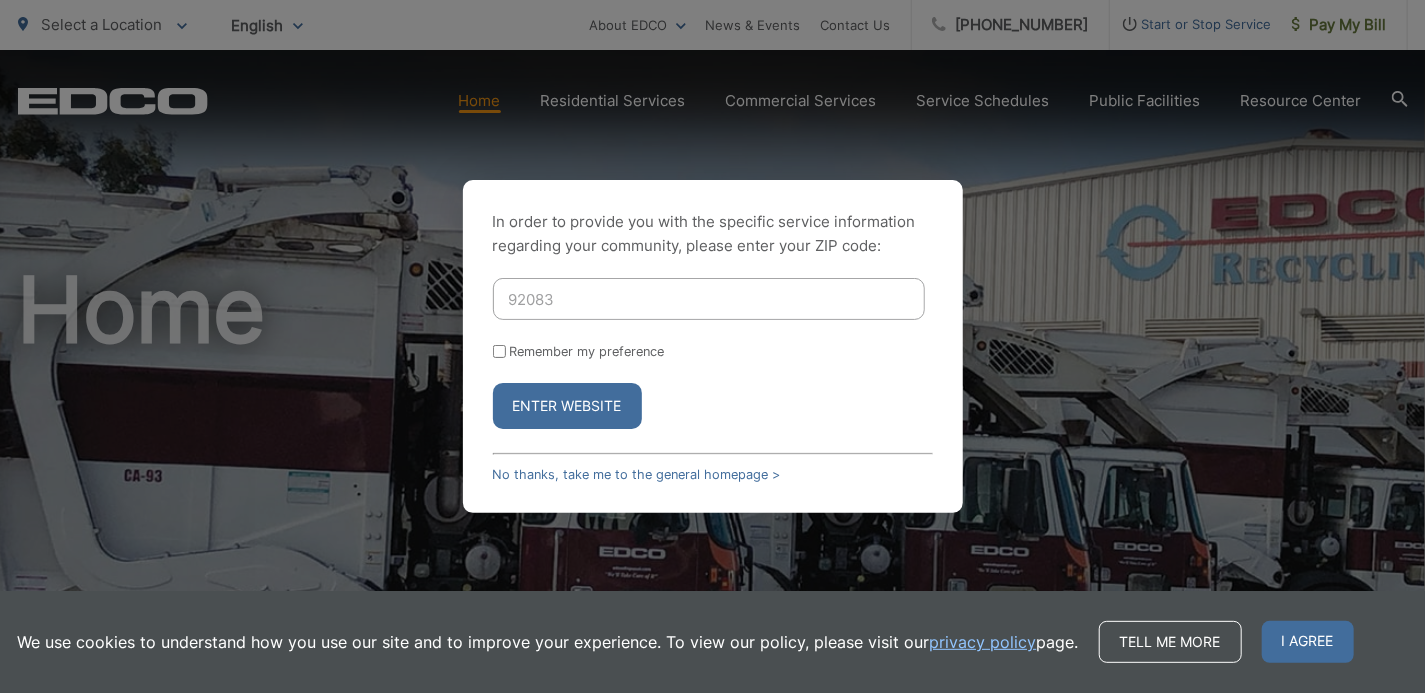 click on "Enter Website" at bounding box center [567, 406] 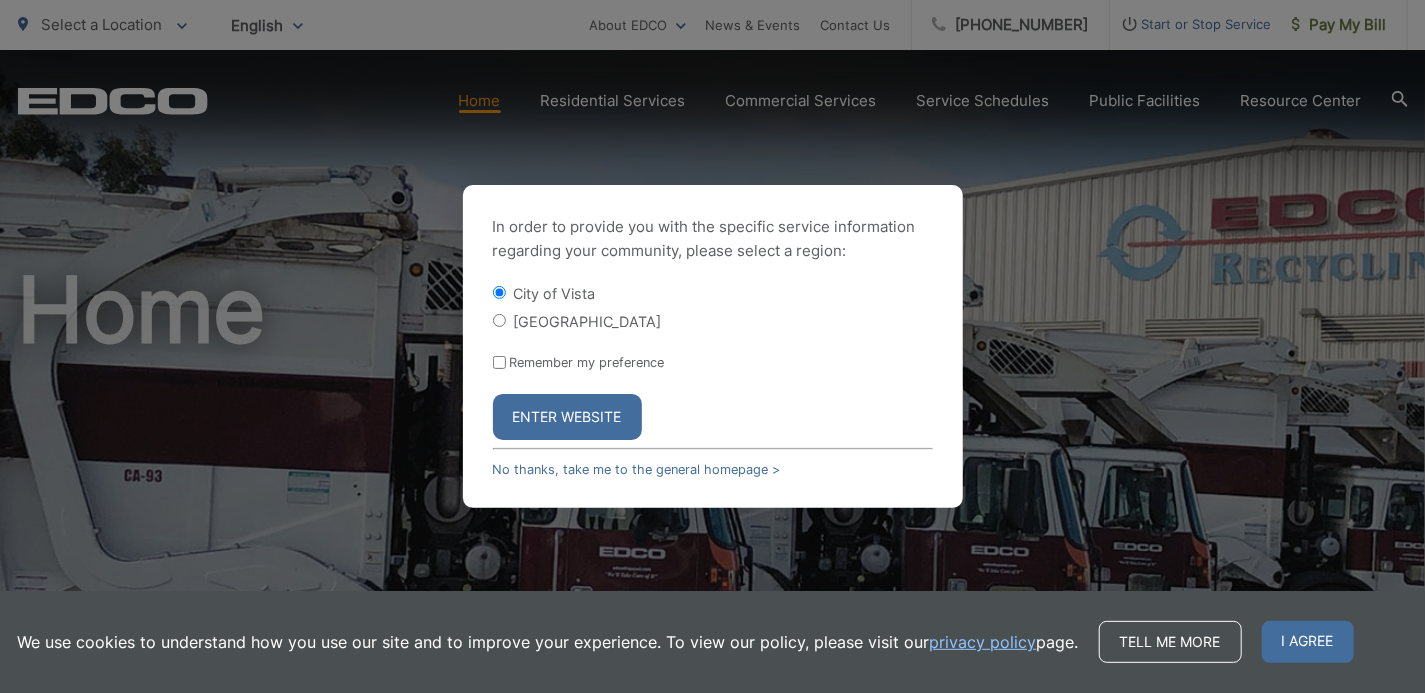 click on "Enter Website" at bounding box center (567, 417) 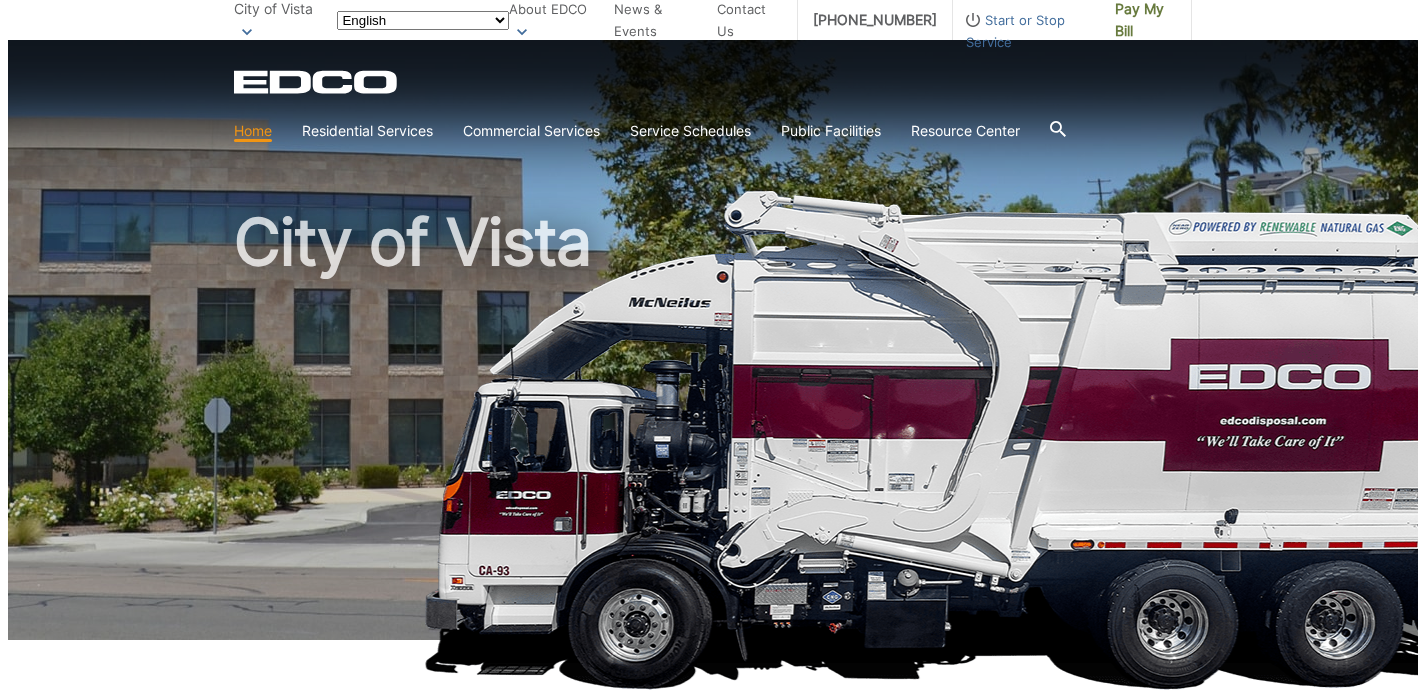 scroll, scrollTop: 0, scrollLeft: 0, axis: both 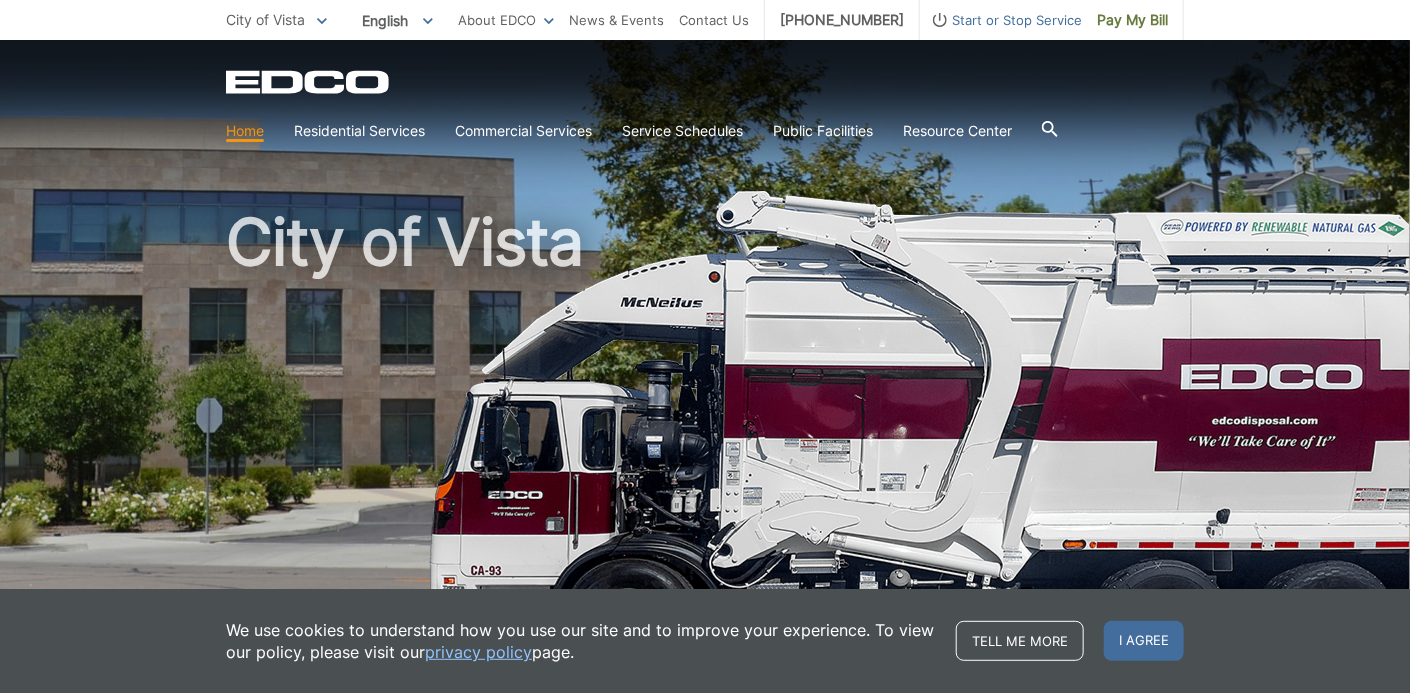 click on "Start or Stop Service" at bounding box center (1001, 20) 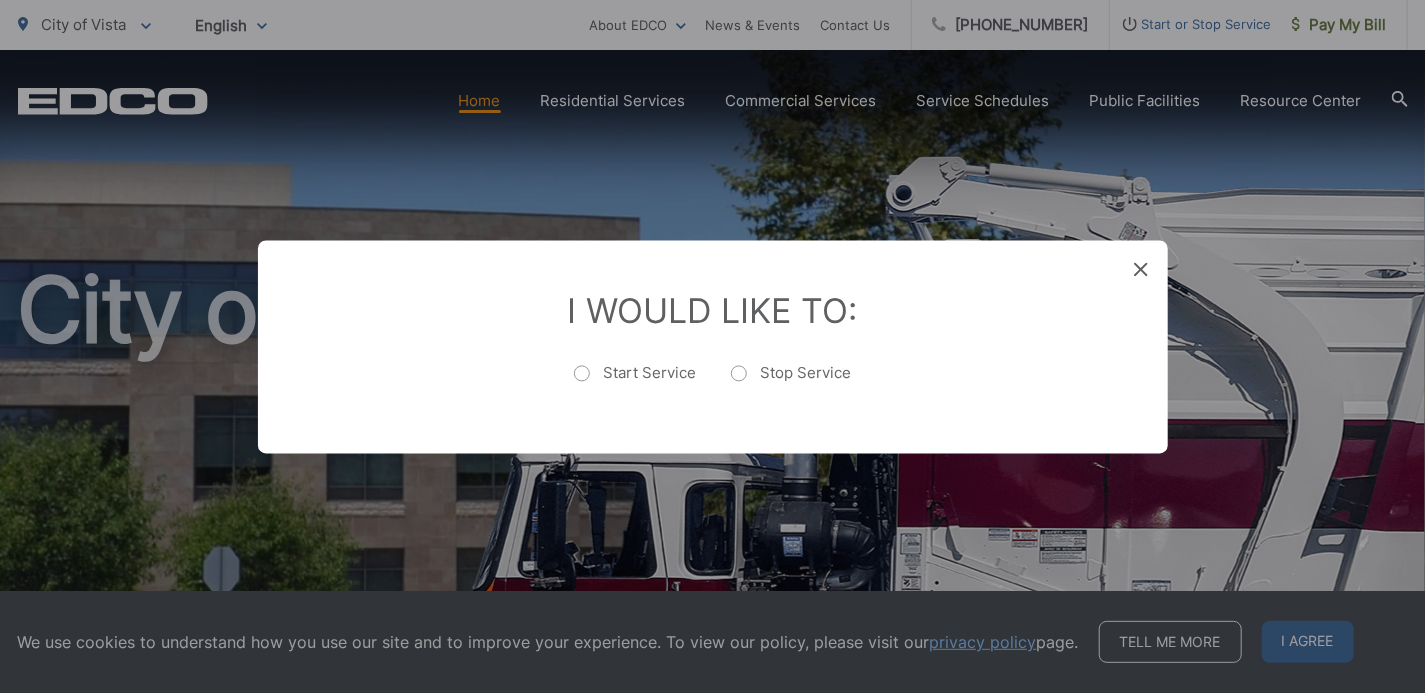 click on "Stop Service" at bounding box center [791, 383] 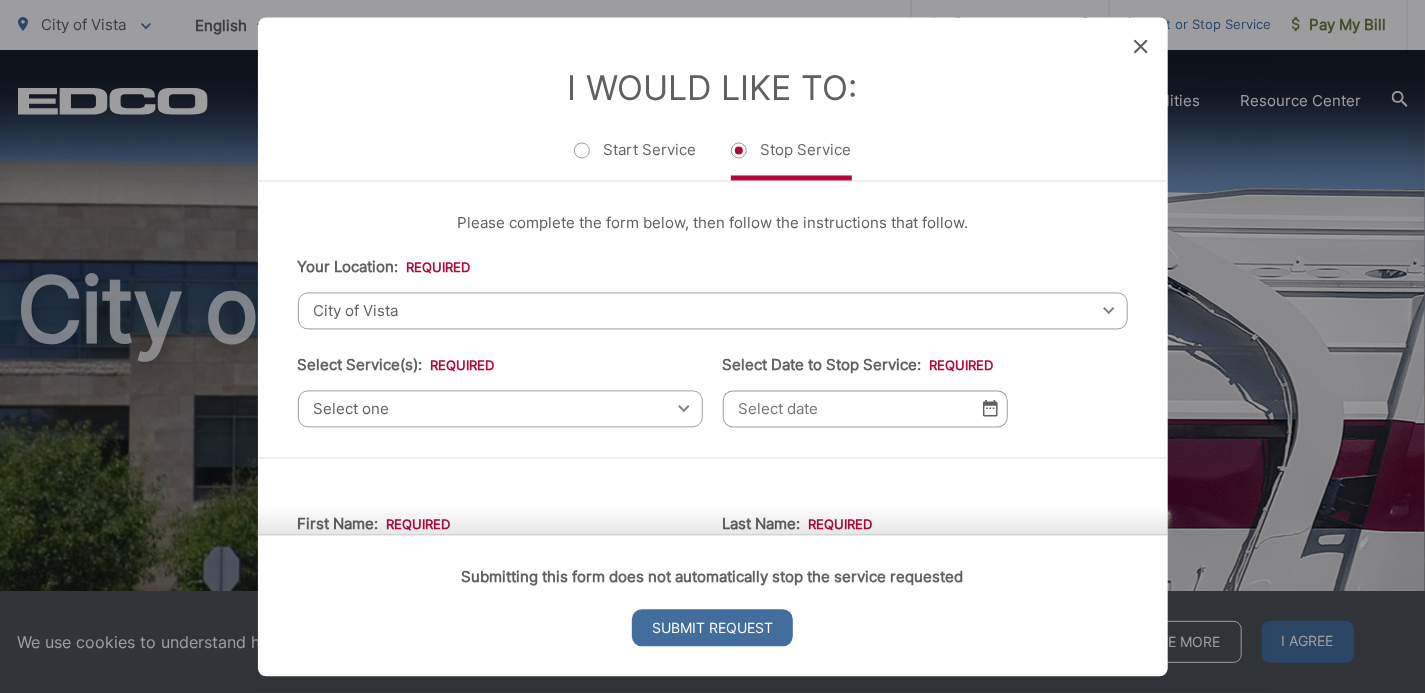 click on "Select one Select one Residential Curbside Pickup Commercial/Business Services Apartments & Condos Temporary Dumpster Service Construction & Demolition" at bounding box center [500, 408] 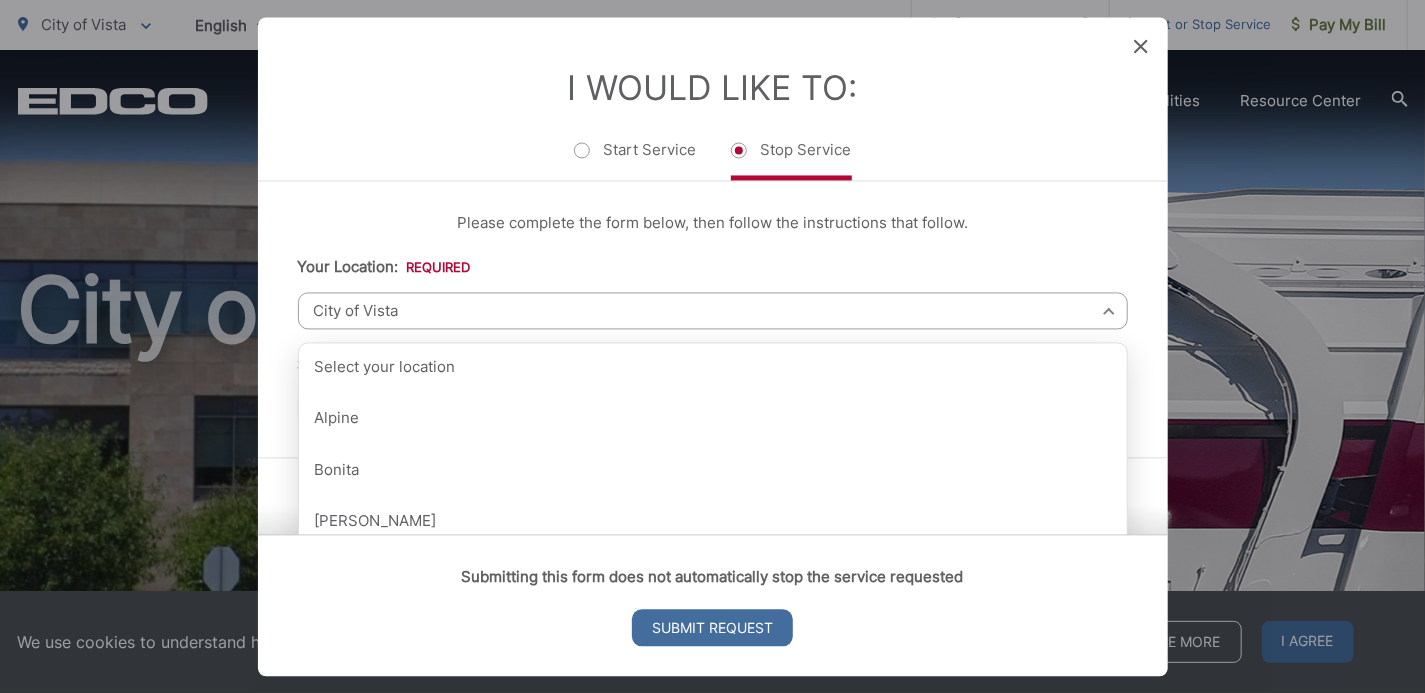 click on "[GEOGRAPHIC_DATA] Select your location Alpine [GEOGRAPHIC_DATA][PERSON_NAME][GEOGRAPHIC_DATA][GEOGRAPHIC_DATA] [GEOGRAPHIC_DATA] [GEOGRAPHIC_DATA] Corporate [GEOGRAPHIC_DATA] [GEOGRAPHIC_DATA] [GEOGRAPHIC_DATA] of [GEOGRAPHIC_DATA] [GEOGRAPHIC_DATA] [GEOGRAPHIC_DATA] [GEOGRAPHIC_DATA] [GEOGRAPHIC_DATA] [GEOGRAPHIC_DATA] [GEOGRAPHIC_DATA] [GEOGRAPHIC_DATA] [GEOGRAPHIC_DATA] [GEOGRAPHIC_DATA] [GEOGRAPHIC_DATA] [GEOGRAPHIC_DATA][PERSON_NAME][GEOGRAPHIC_DATA] [GEOGRAPHIC_DATA] [GEOGRAPHIC_DATA] [GEOGRAPHIC_DATA] [GEOGRAPHIC_DATA] [GEOGRAPHIC_DATA] [GEOGRAPHIC_DATA] [GEOGRAPHIC_DATA] [GEOGRAPHIC_DATA] [GEOGRAPHIC_DATA] [GEOGRAPHIC_DATA] [GEOGRAPHIC_DATA] [GEOGRAPHIC_DATA] [GEOGRAPHIC_DATA] [GEOGRAPHIC_DATA] [GEOGRAPHIC_DATA] [GEOGRAPHIC_DATA] [GEOGRAPHIC_DATA] [GEOGRAPHIC_DATA] [GEOGRAPHIC_DATA] [GEOGRAPHIC_DATA] [GEOGRAPHIC_DATA] [GEOGRAPHIC_DATA] [GEOGRAPHIC_DATA] City of [GEOGRAPHIC_DATA]" at bounding box center (713, 310) 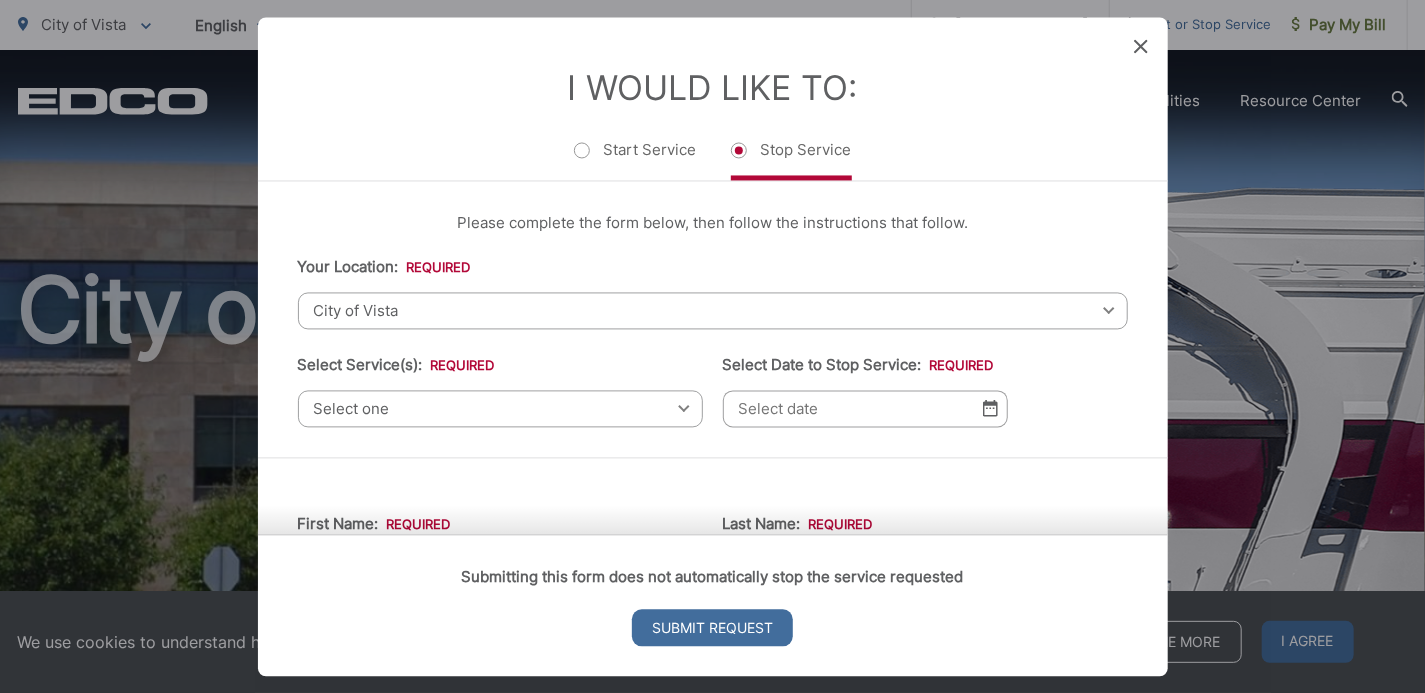 click on "City of Vista" at bounding box center [713, 310] 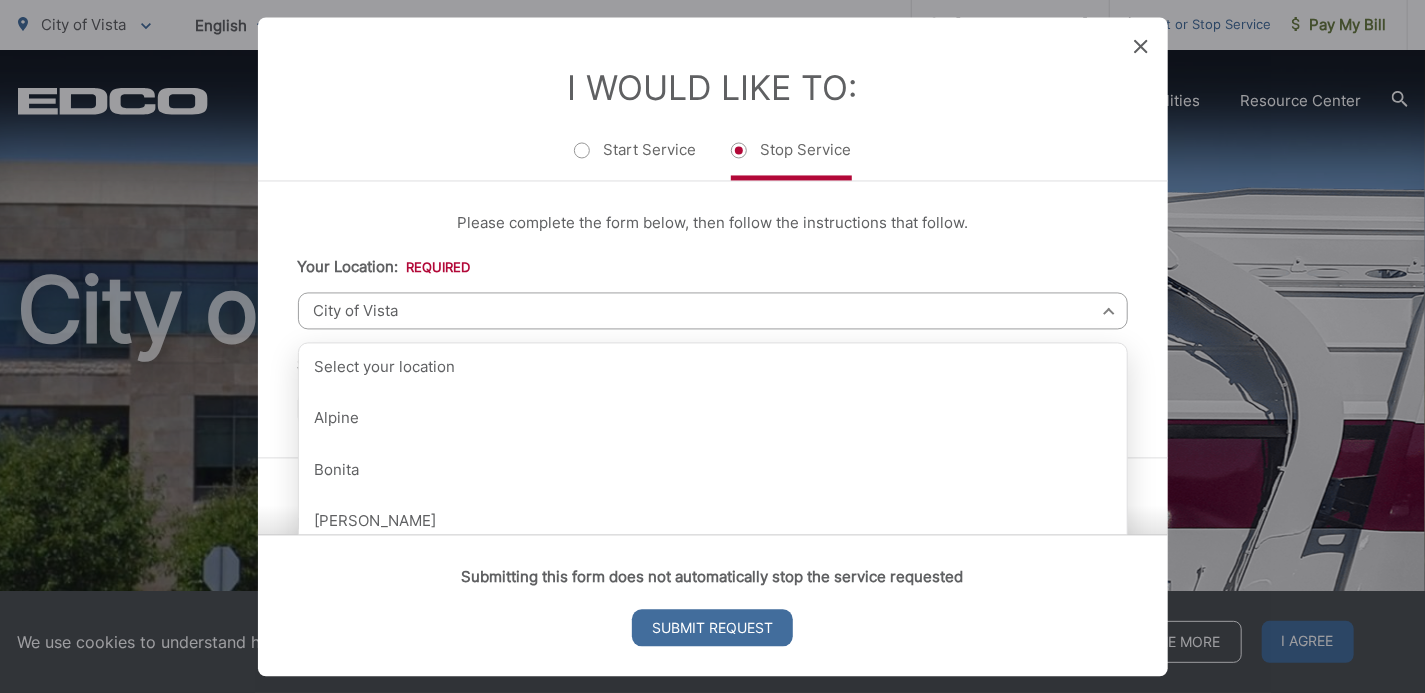 click on "City of Vista" at bounding box center (713, 310) 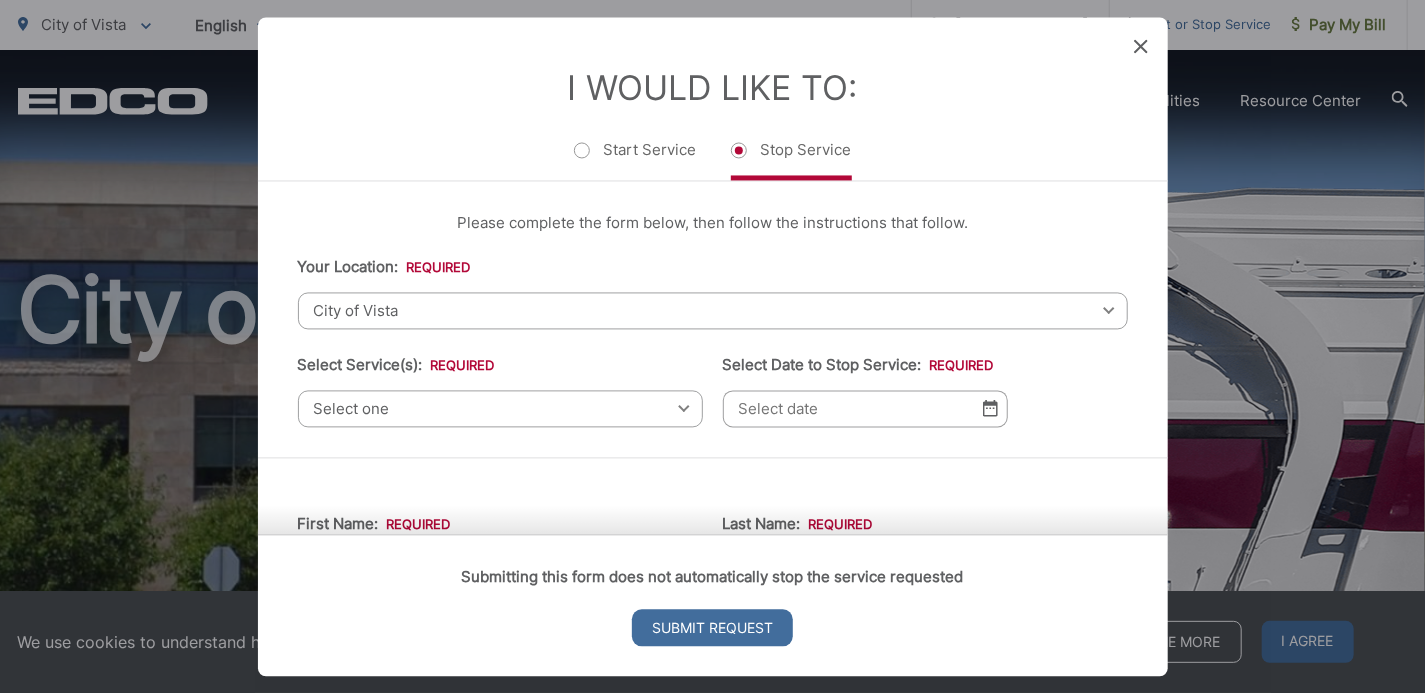 click on "Select one" at bounding box center [500, 408] 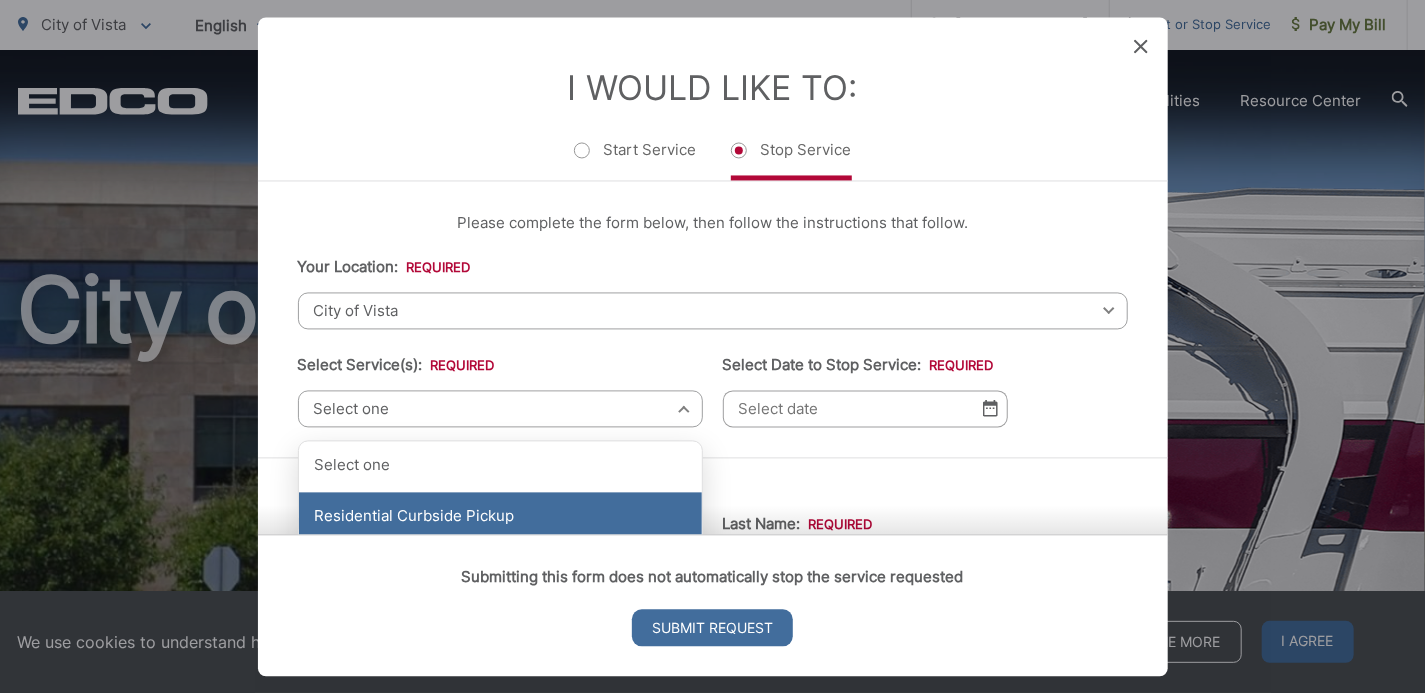 click on "Residential Curbside Pickup" at bounding box center [500, 517] 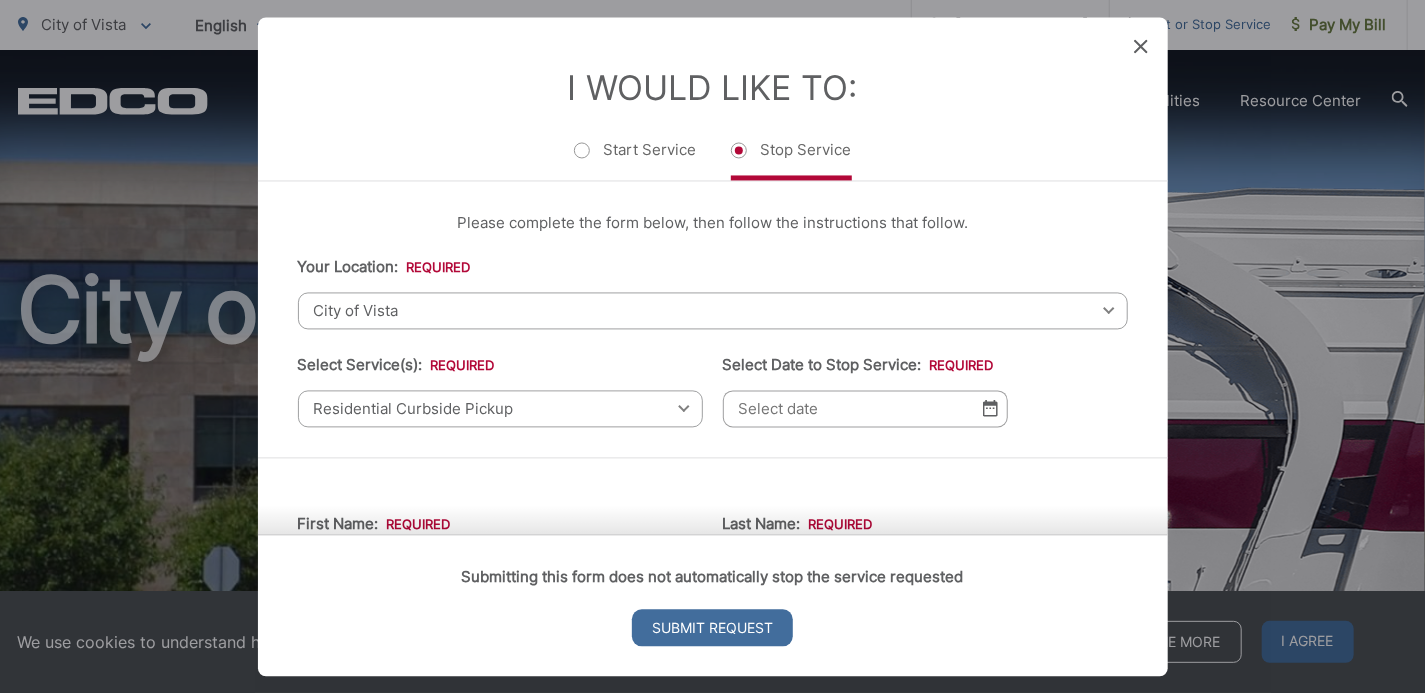 click at bounding box center [990, 408] 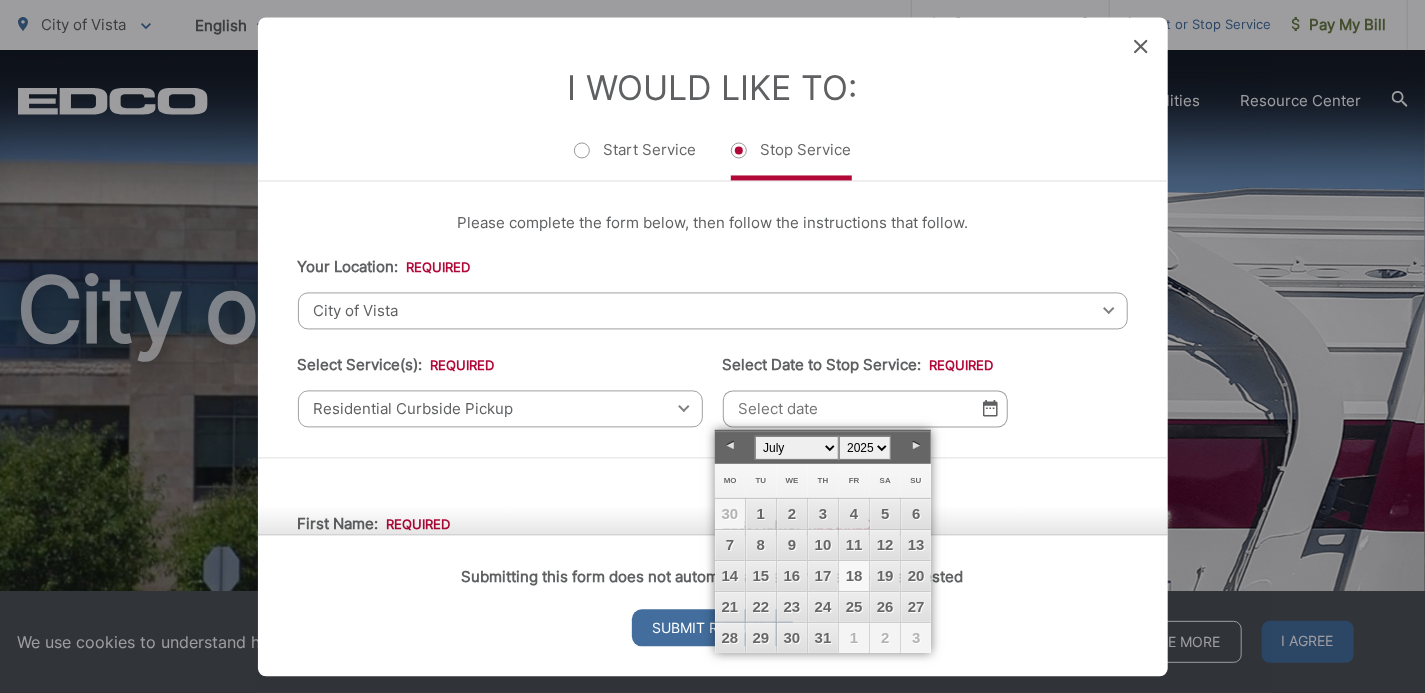 click on "18" at bounding box center (854, 576) 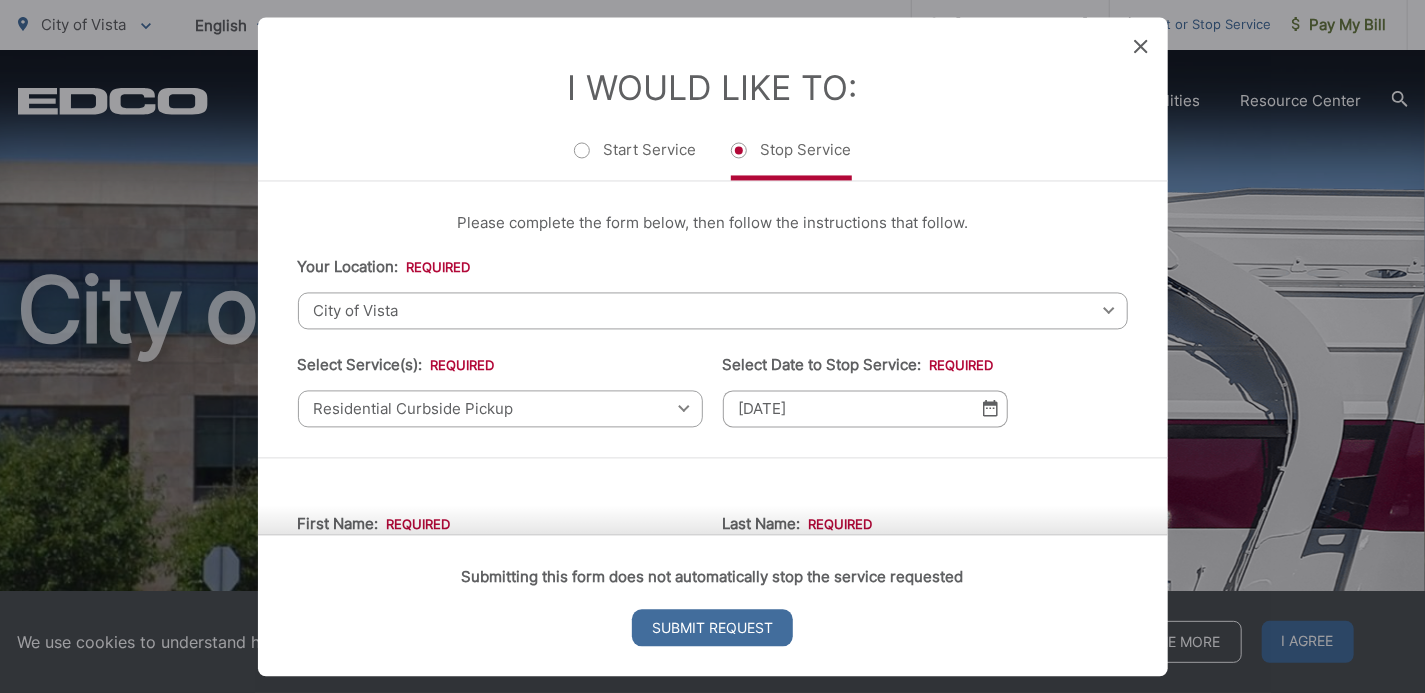 click on "Submitting this form does not automatically stop the service requested Submit Request" at bounding box center (713, 605) 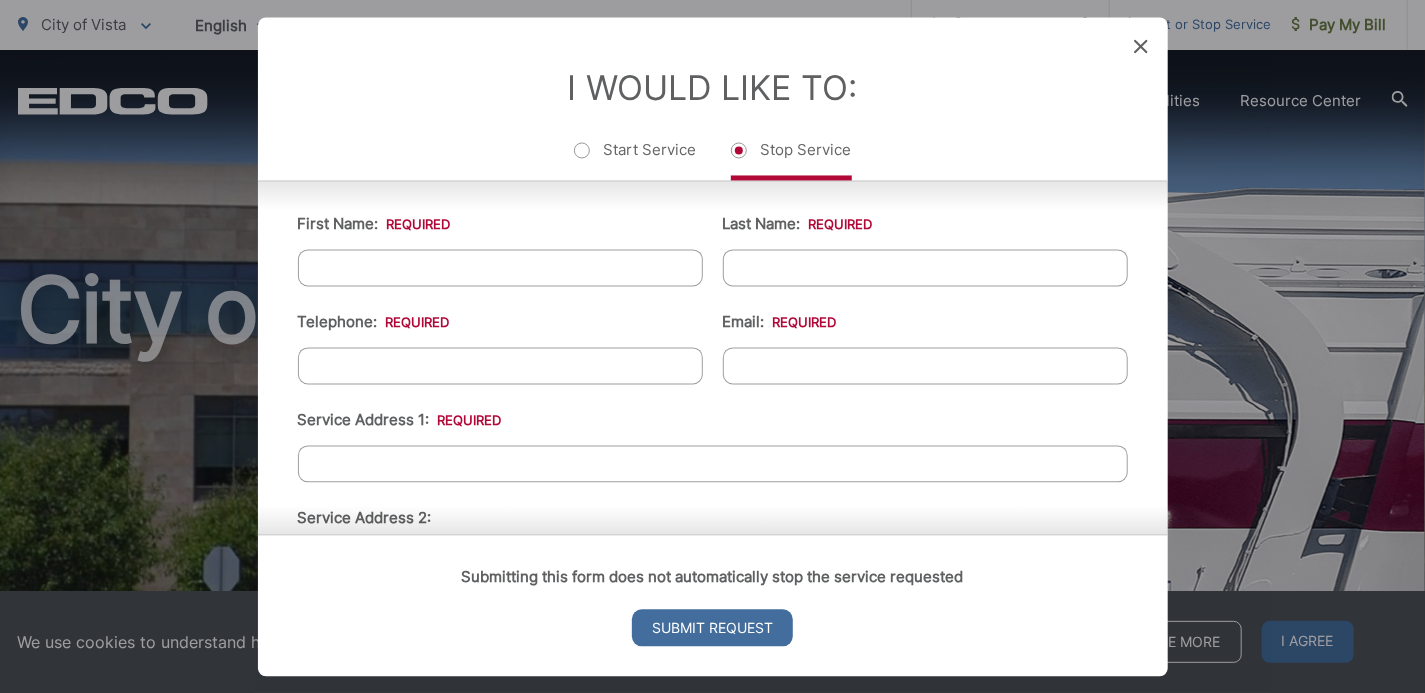 scroll, scrollTop: 100, scrollLeft: 0, axis: vertical 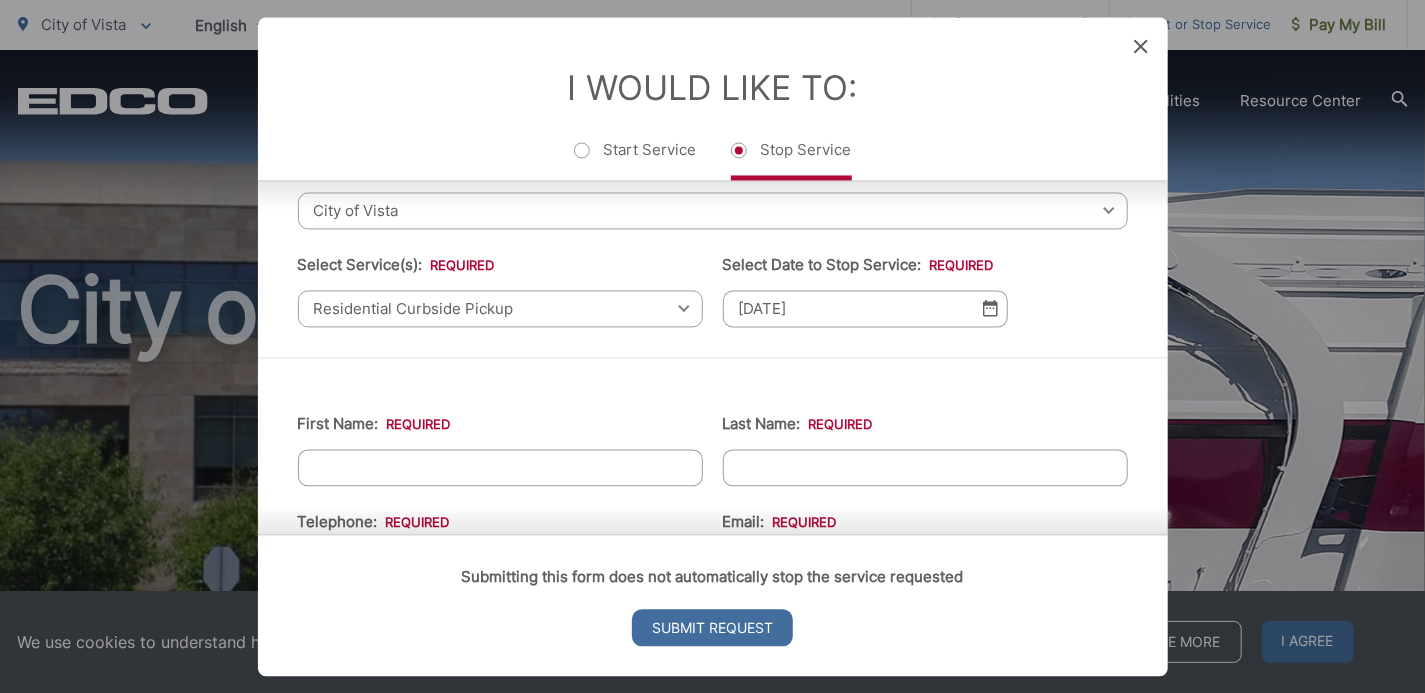 click on "First Name: *" at bounding box center (500, 467) 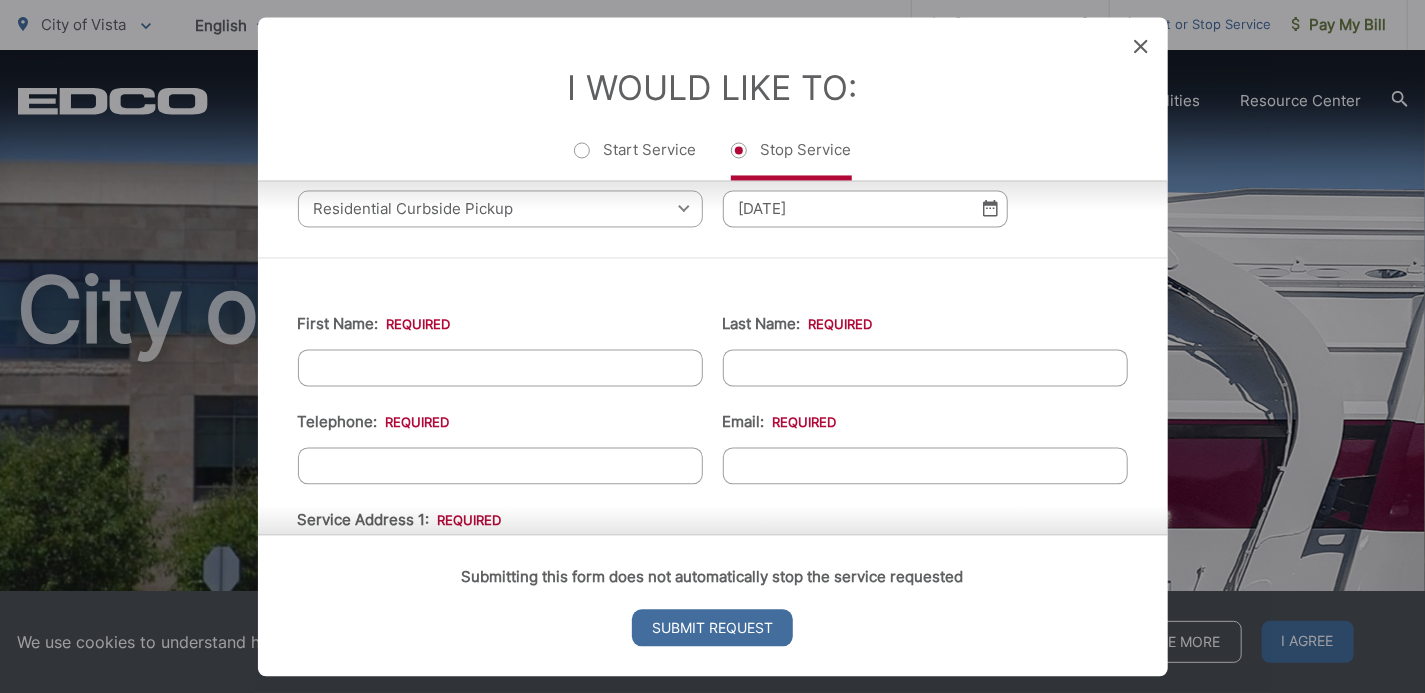 scroll, scrollTop: 300, scrollLeft: 0, axis: vertical 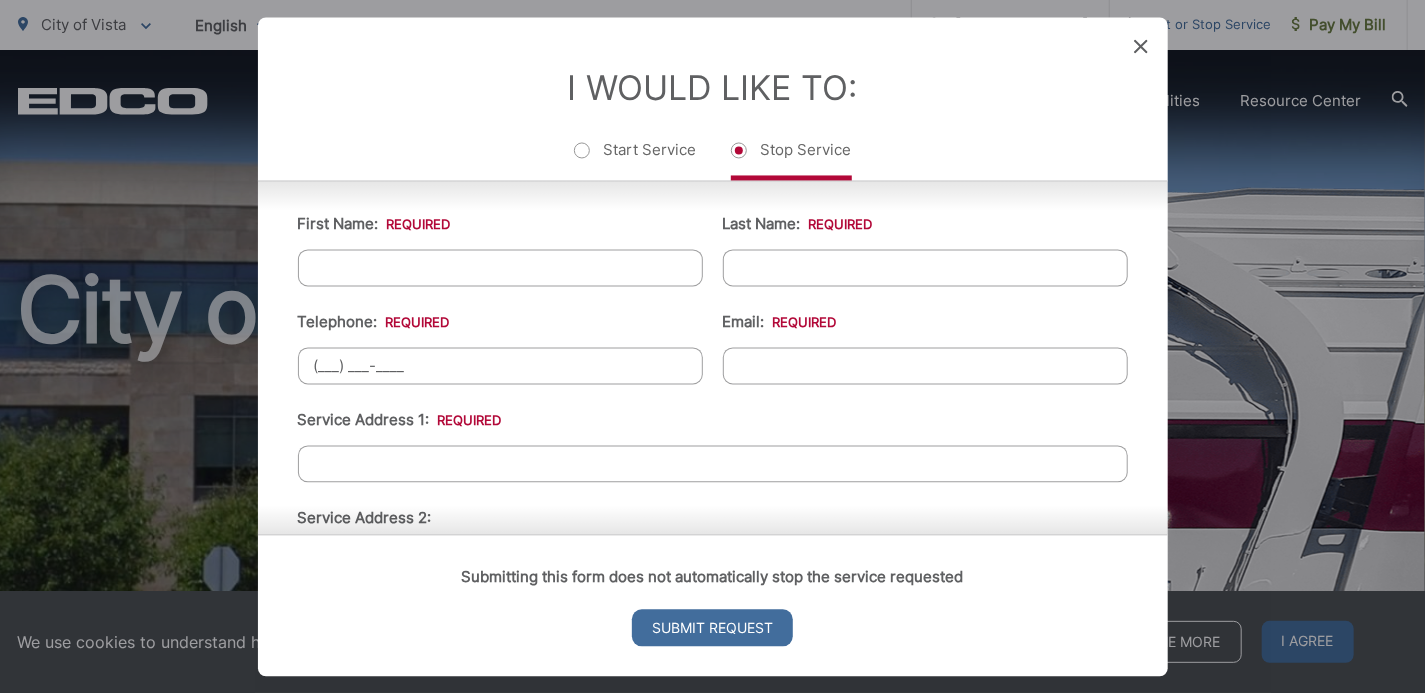 click on "(___) ___-____" at bounding box center (500, 365) 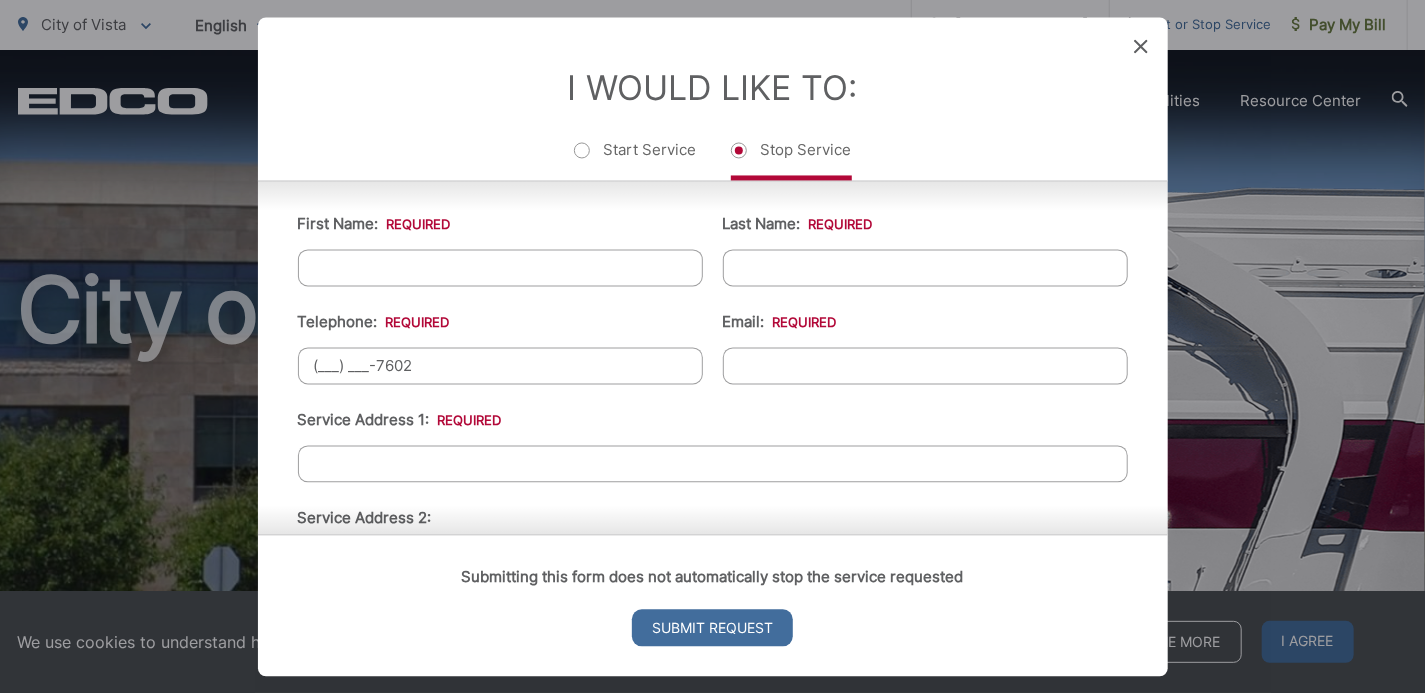 drag, startPoint x: 418, startPoint y: 361, endPoint x: 343, endPoint y: 356, distance: 75.16648 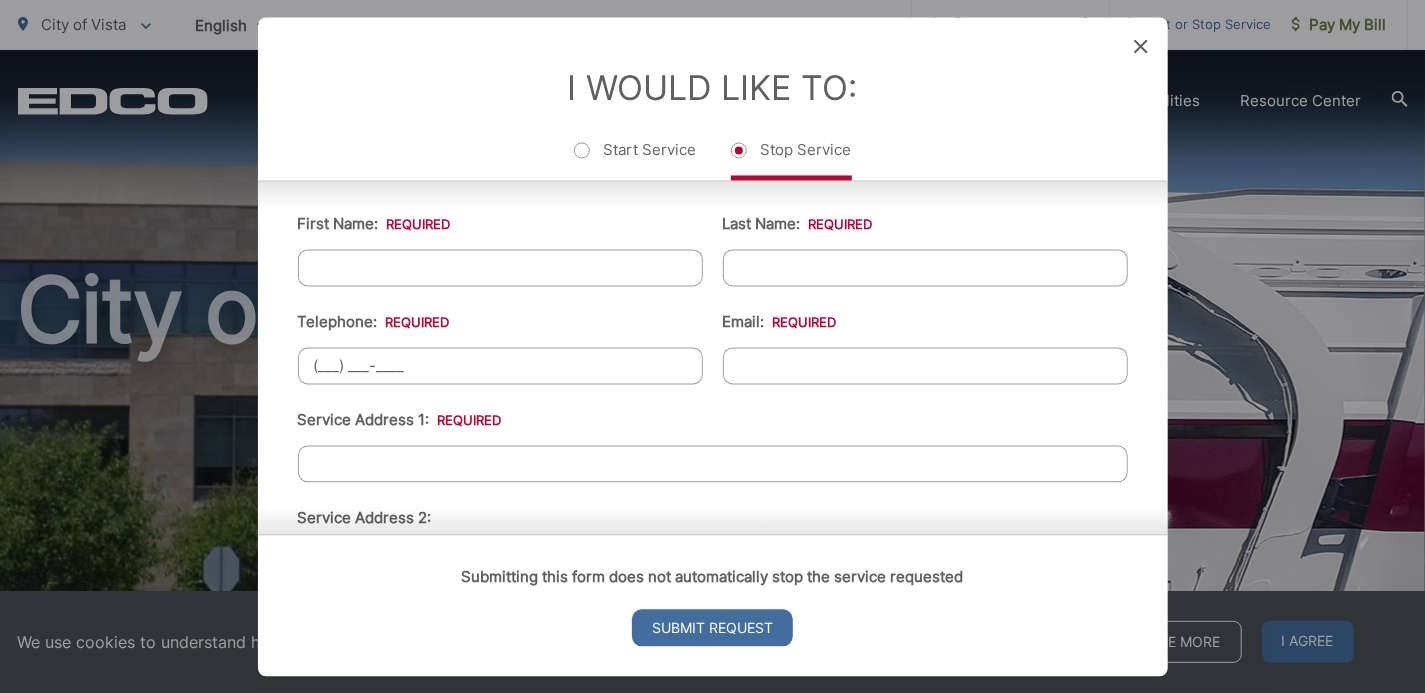 click on "(___) ___-____" at bounding box center [500, 365] 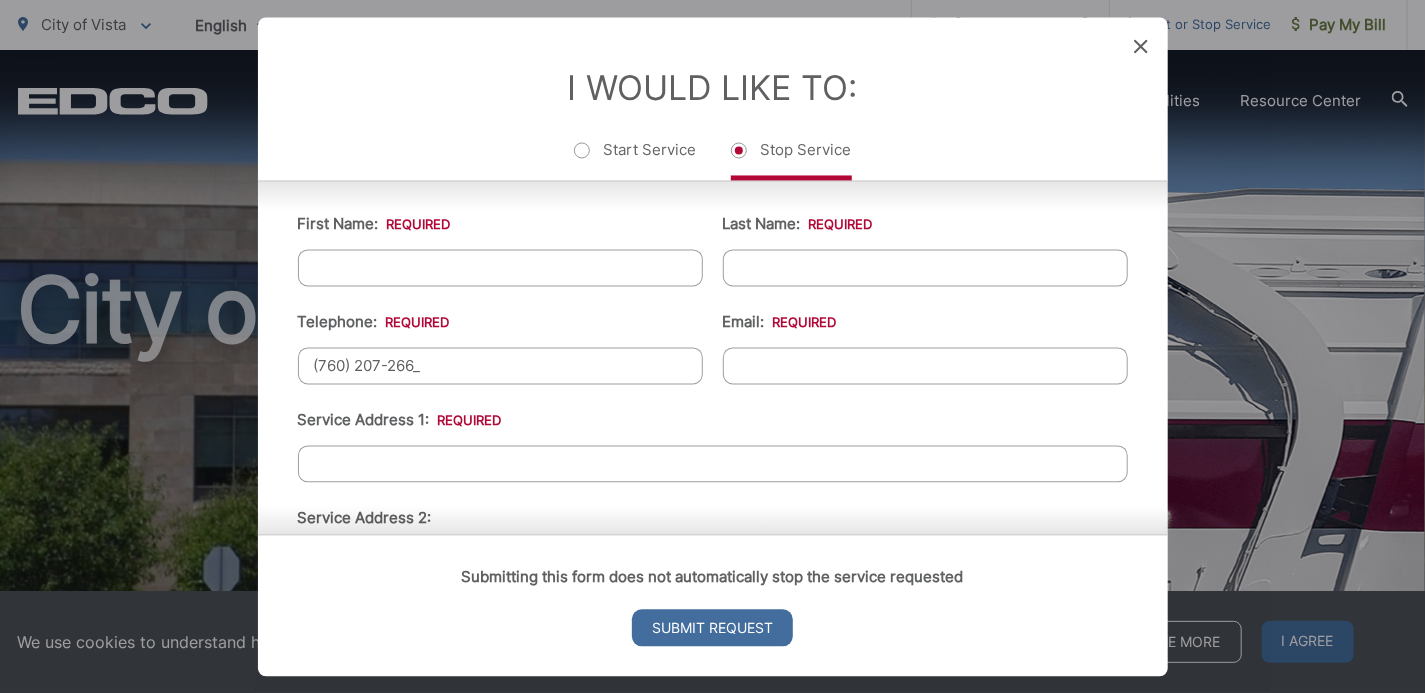 type on "[PHONE_NUMBER]" 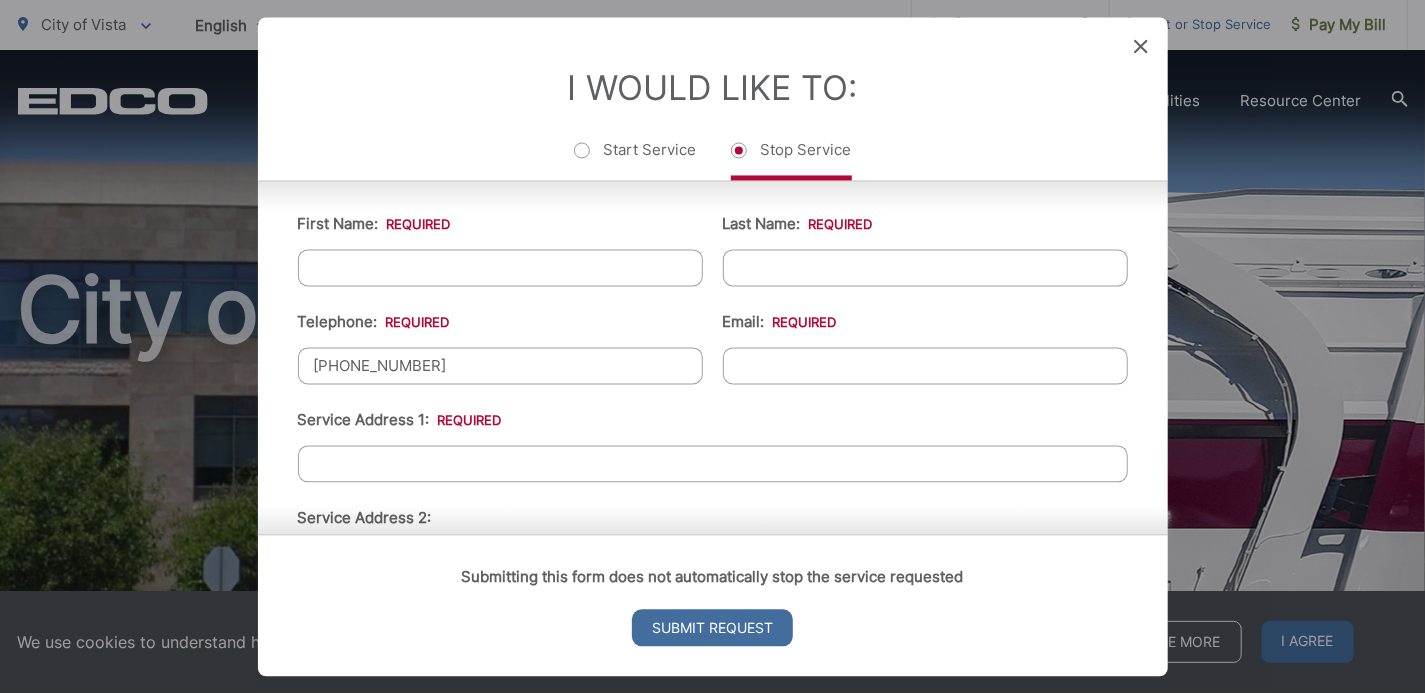 click on "Email: *" at bounding box center (925, 365) 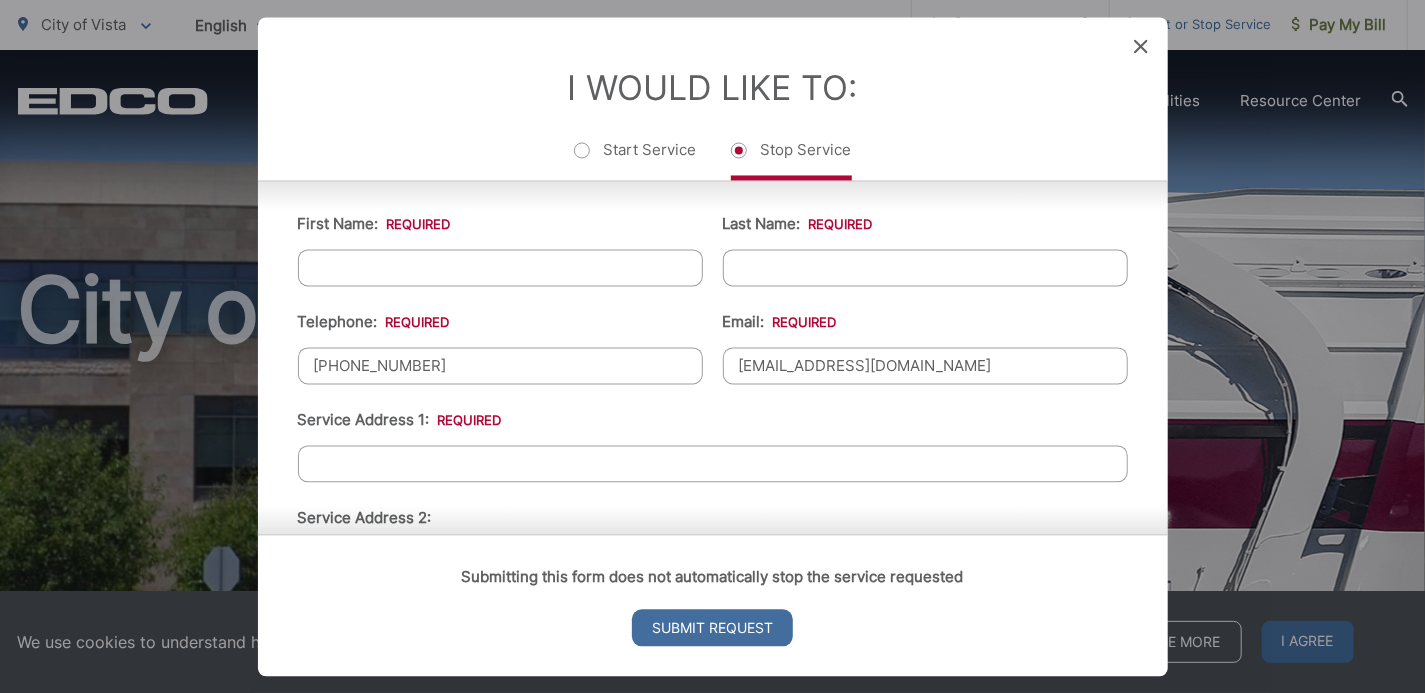 type on "[PERSON_NAME]" 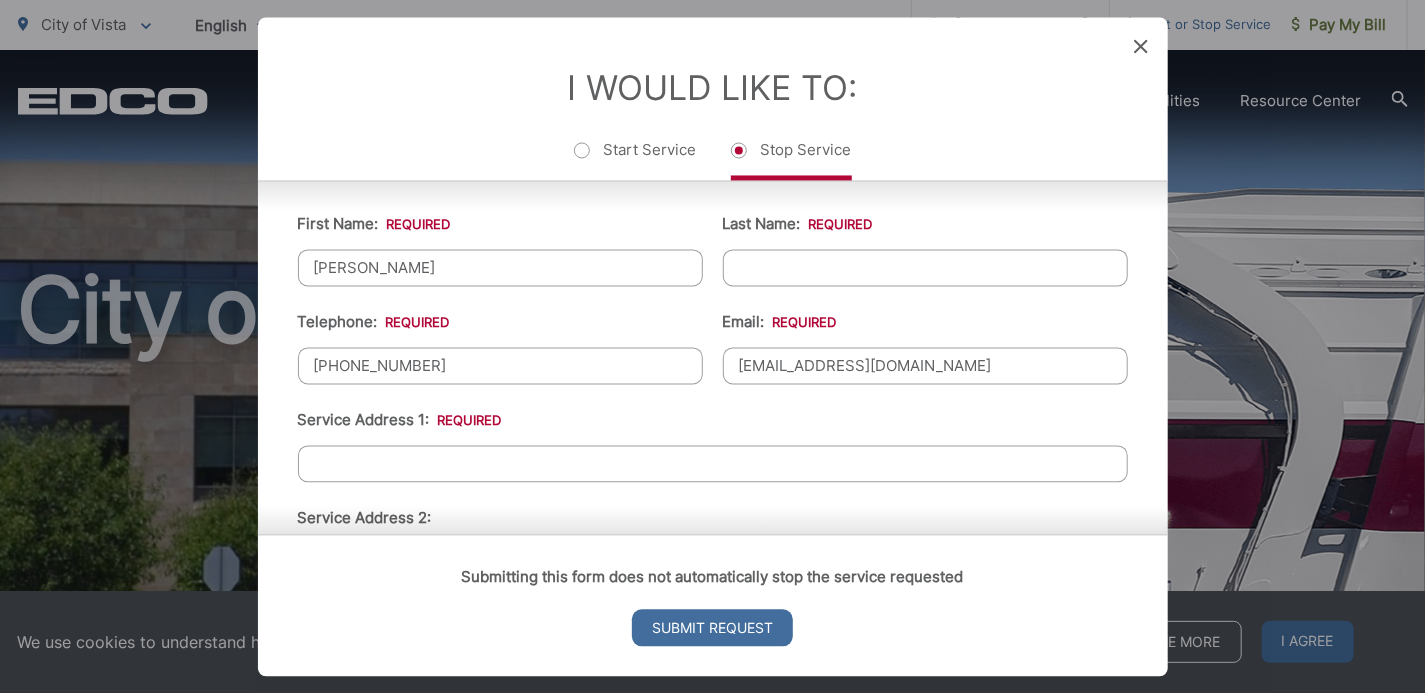 type on "[PERSON_NAME]" 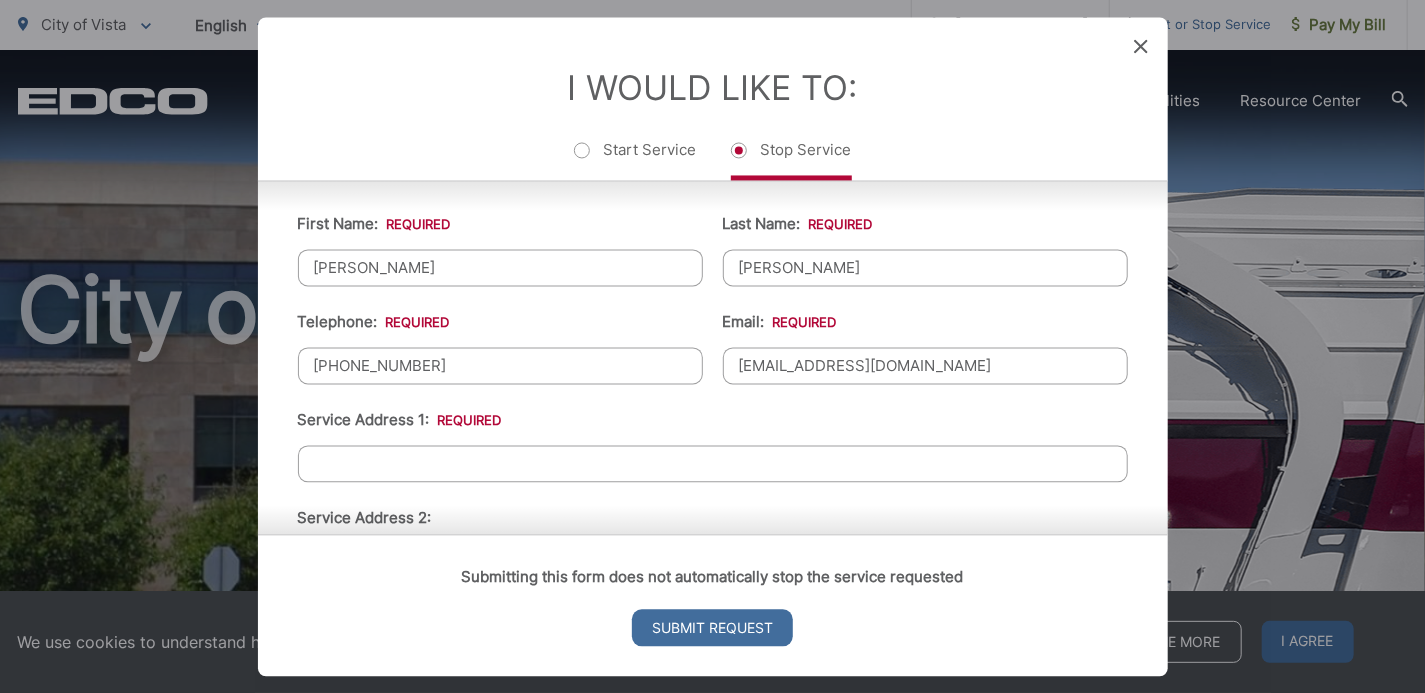 click on "Service Address 1: *" at bounding box center [713, 463] 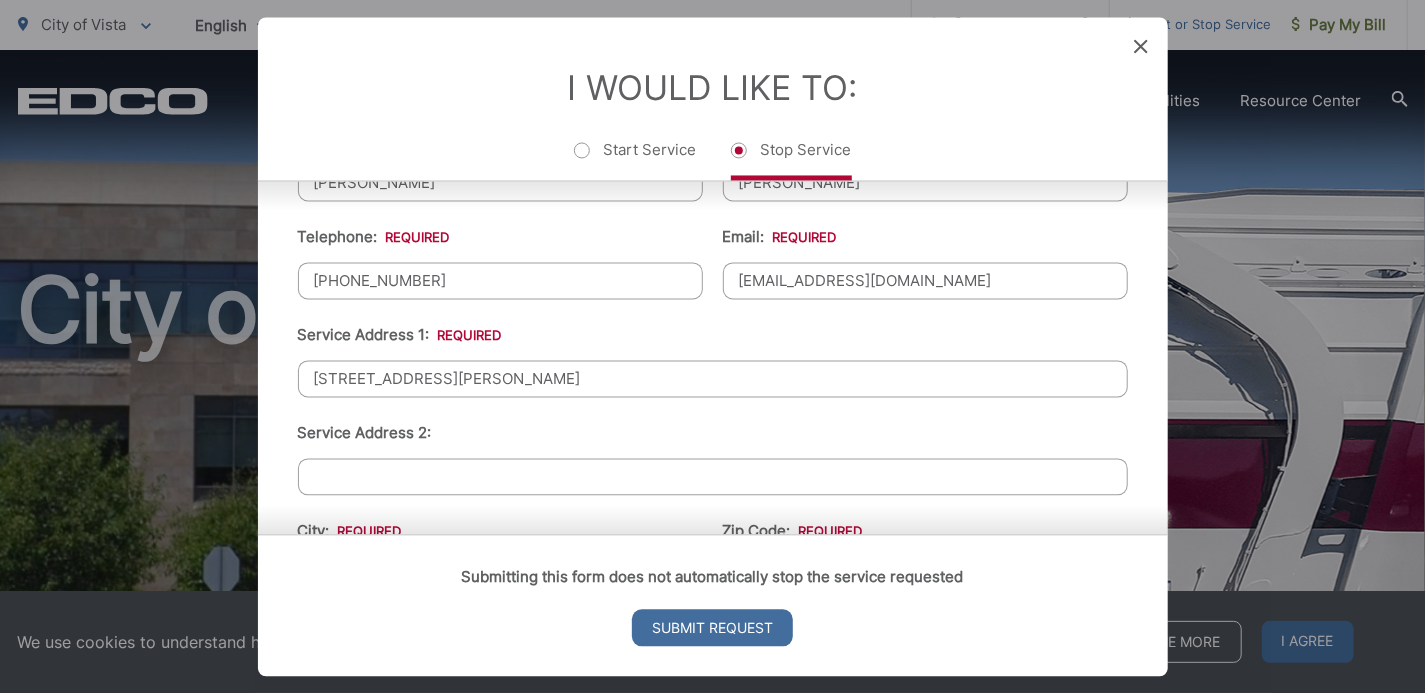 scroll, scrollTop: 500, scrollLeft: 0, axis: vertical 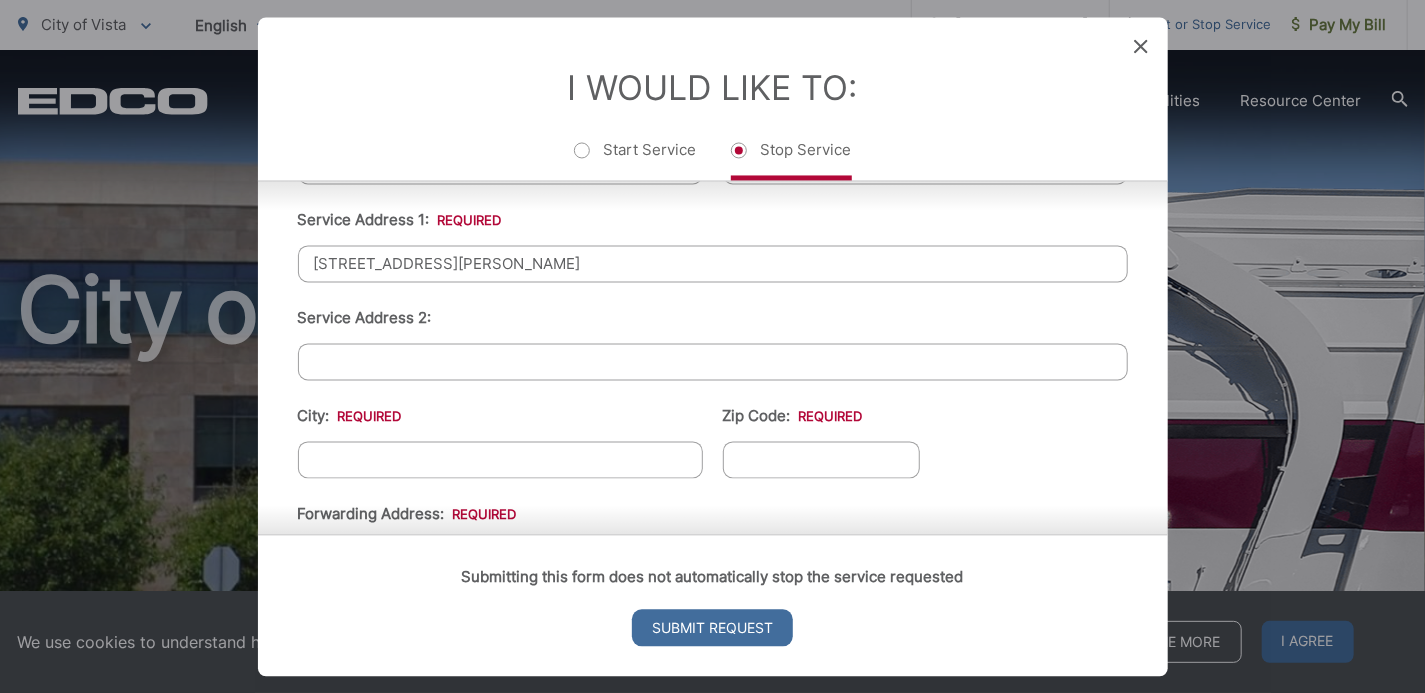 drag, startPoint x: 611, startPoint y: 258, endPoint x: 488, endPoint y: 259, distance: 123.00407 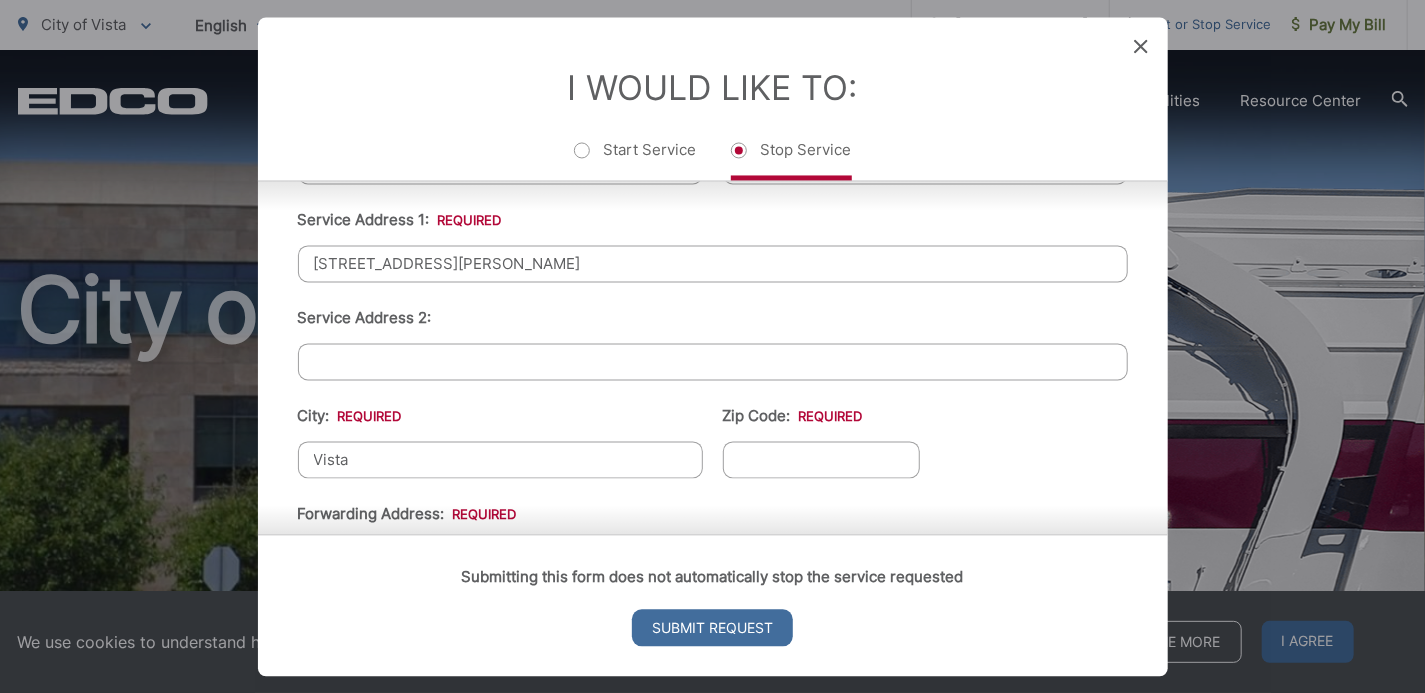 type on "Vista" 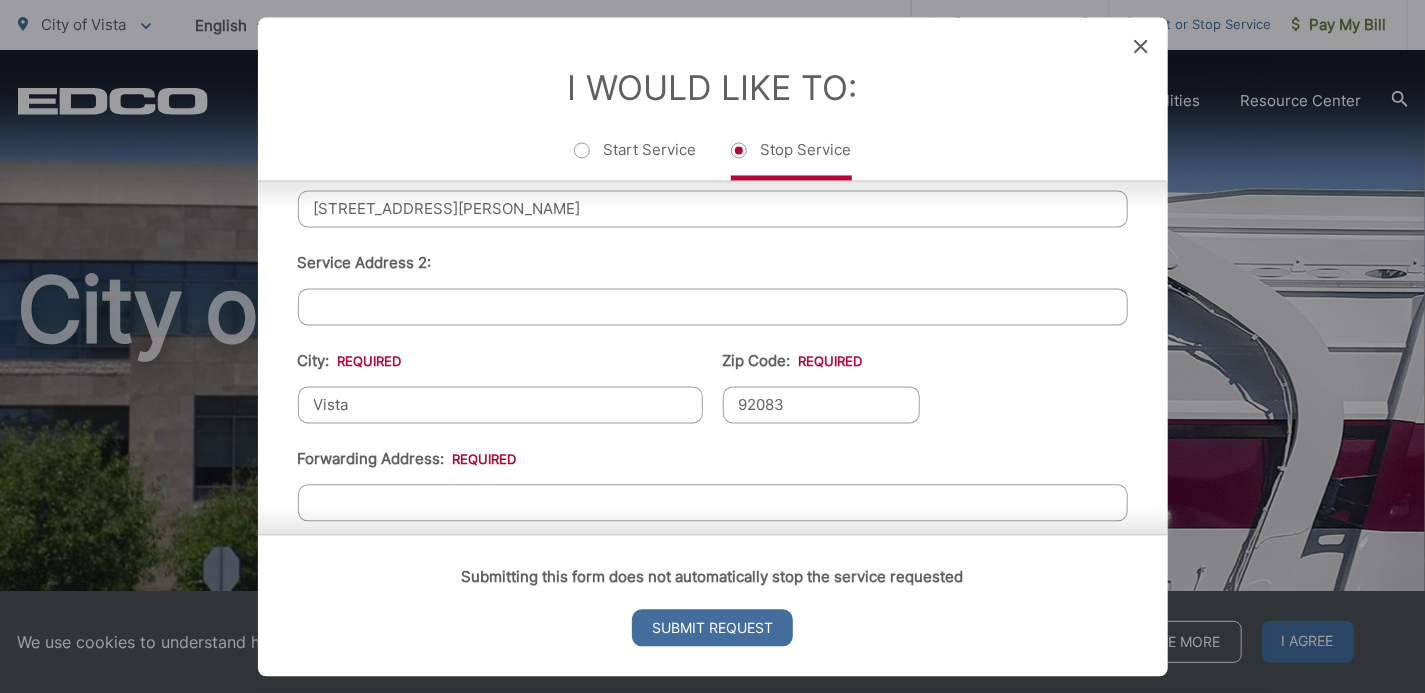 scroll, scrollTop: 700, scrollLeft: 0, axis: vertical 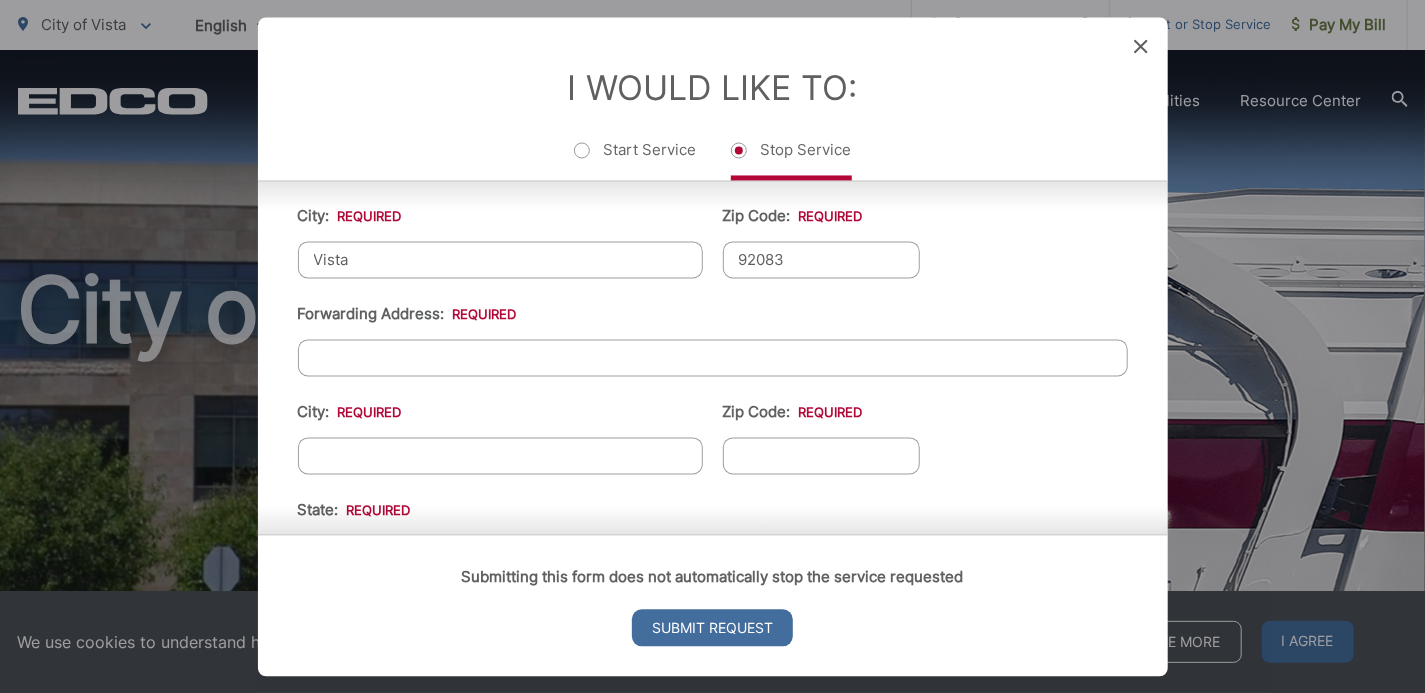 type on "92083" 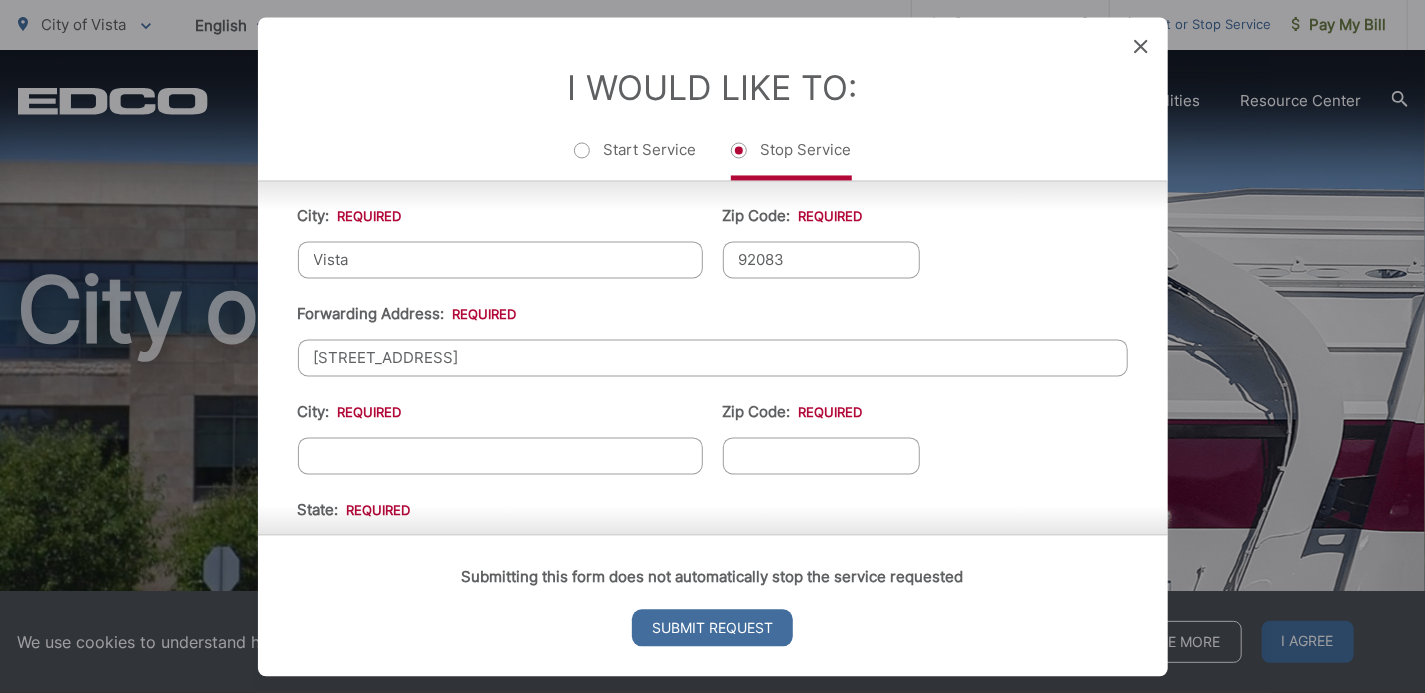 type on "[STREET_ADDRESS]" 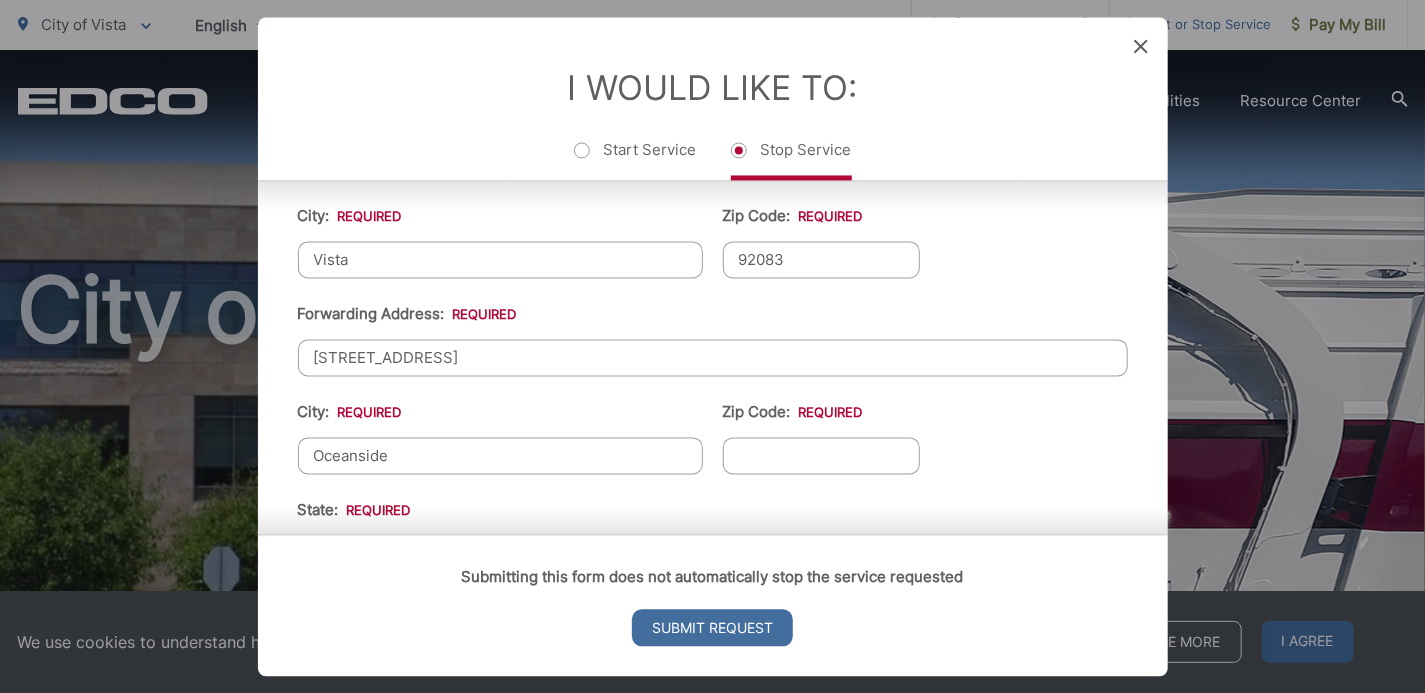 type on "Oceanside" 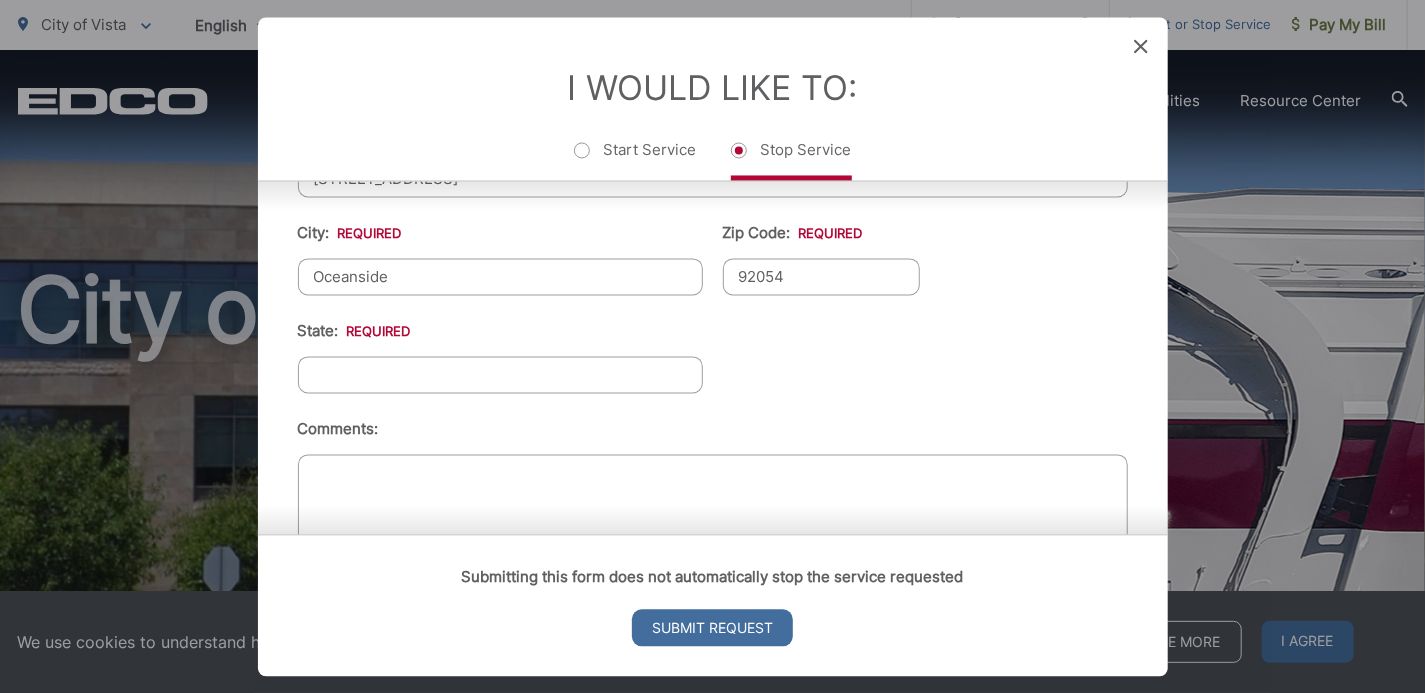 scroll, scrollTop: 900, scrollLeft: 0, axis: vertical 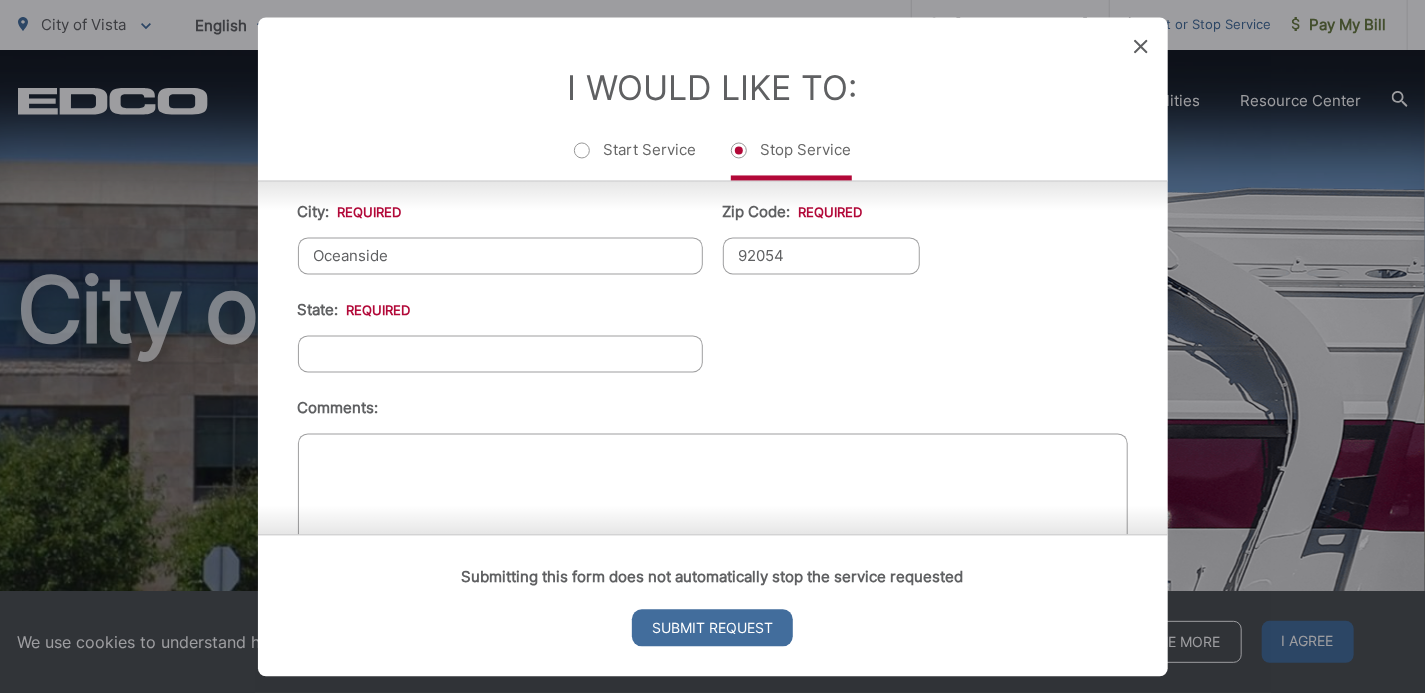 type on "92054" 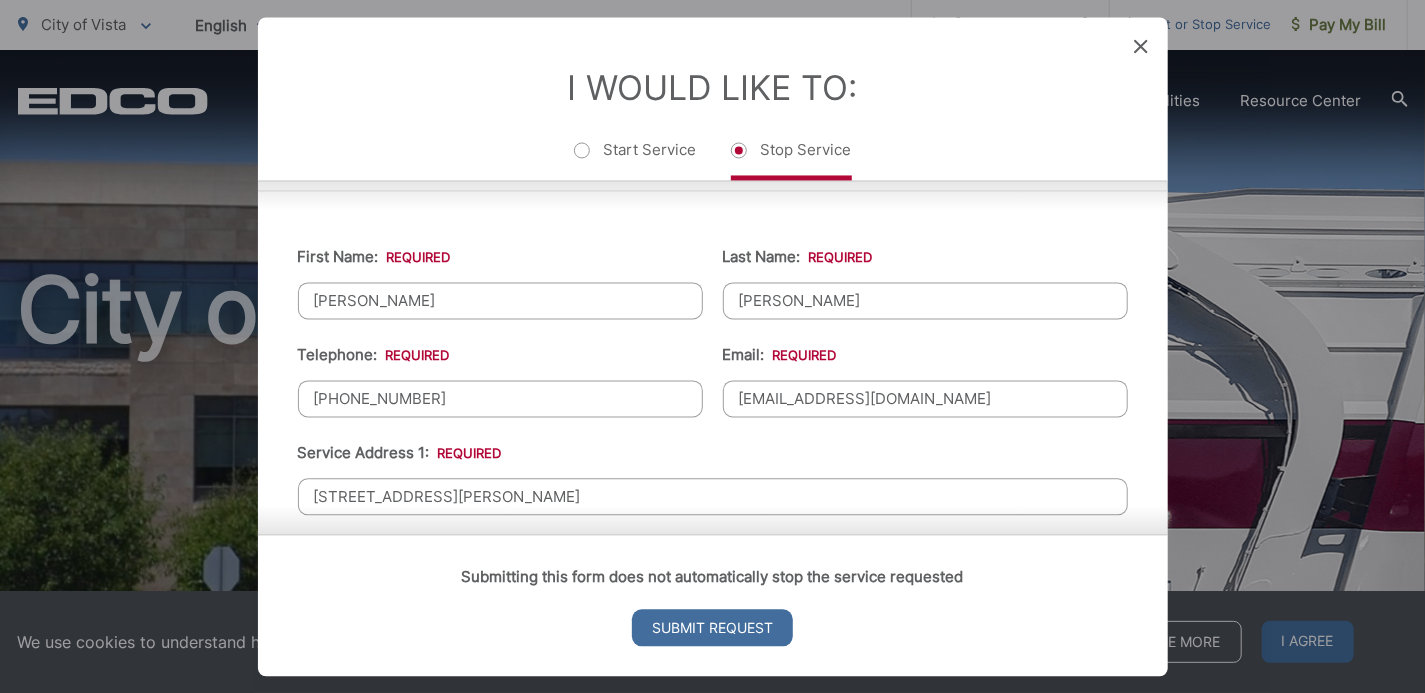 scroll, scrollTop: 300, scrollLeft: 0, axis: vertical 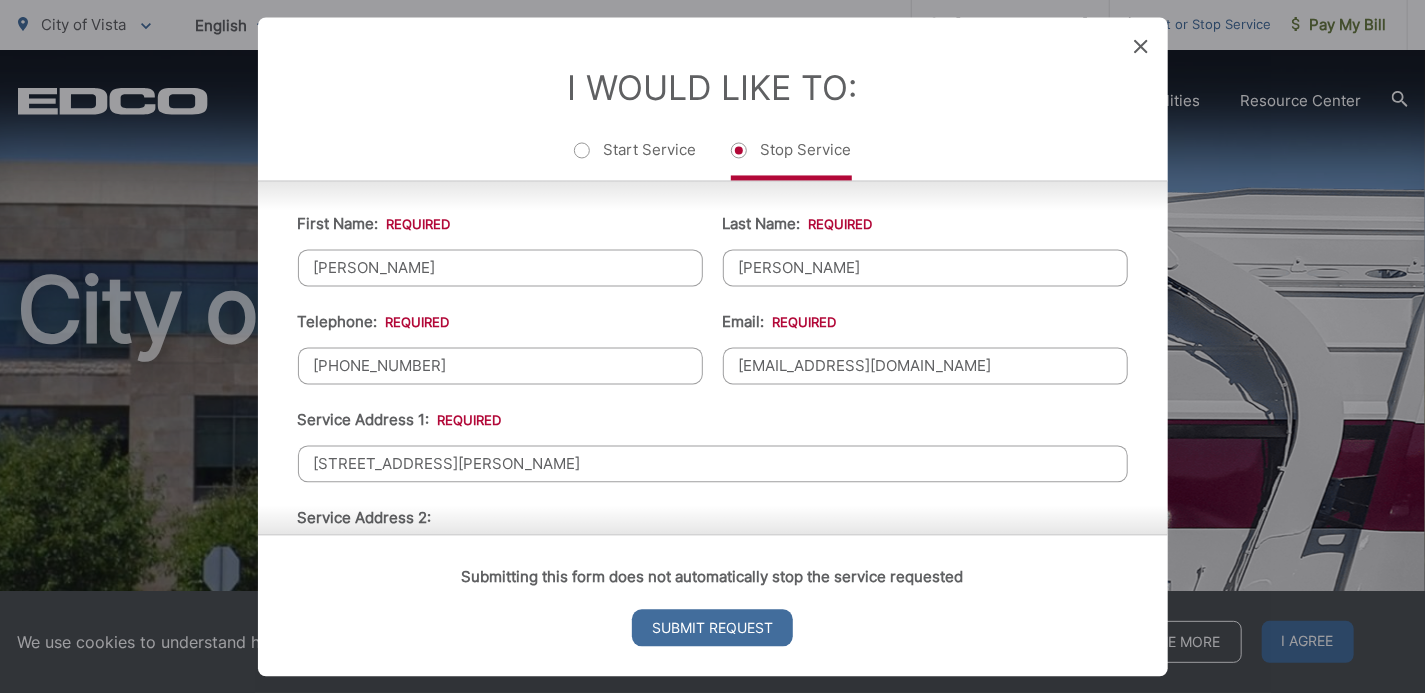 type on "CA" 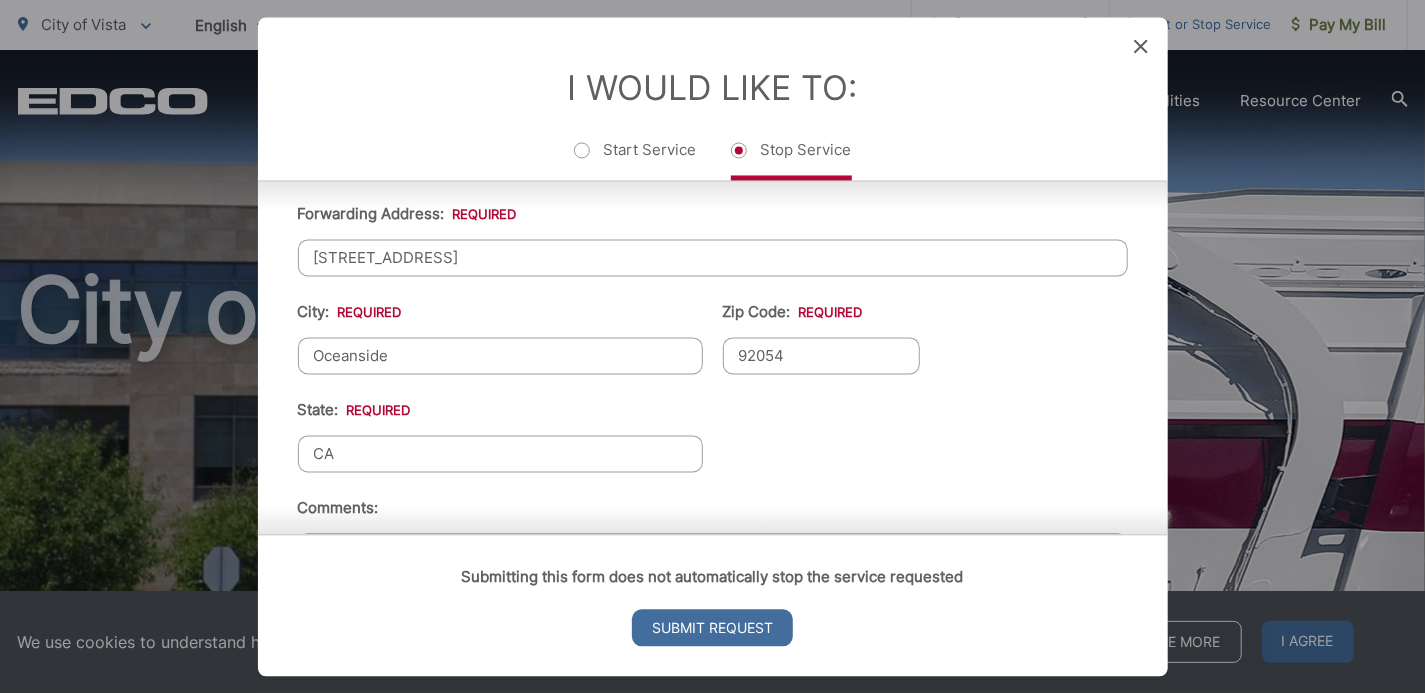 scroll, scrollTop: 900, scrollLeft: 0, axis: vertical 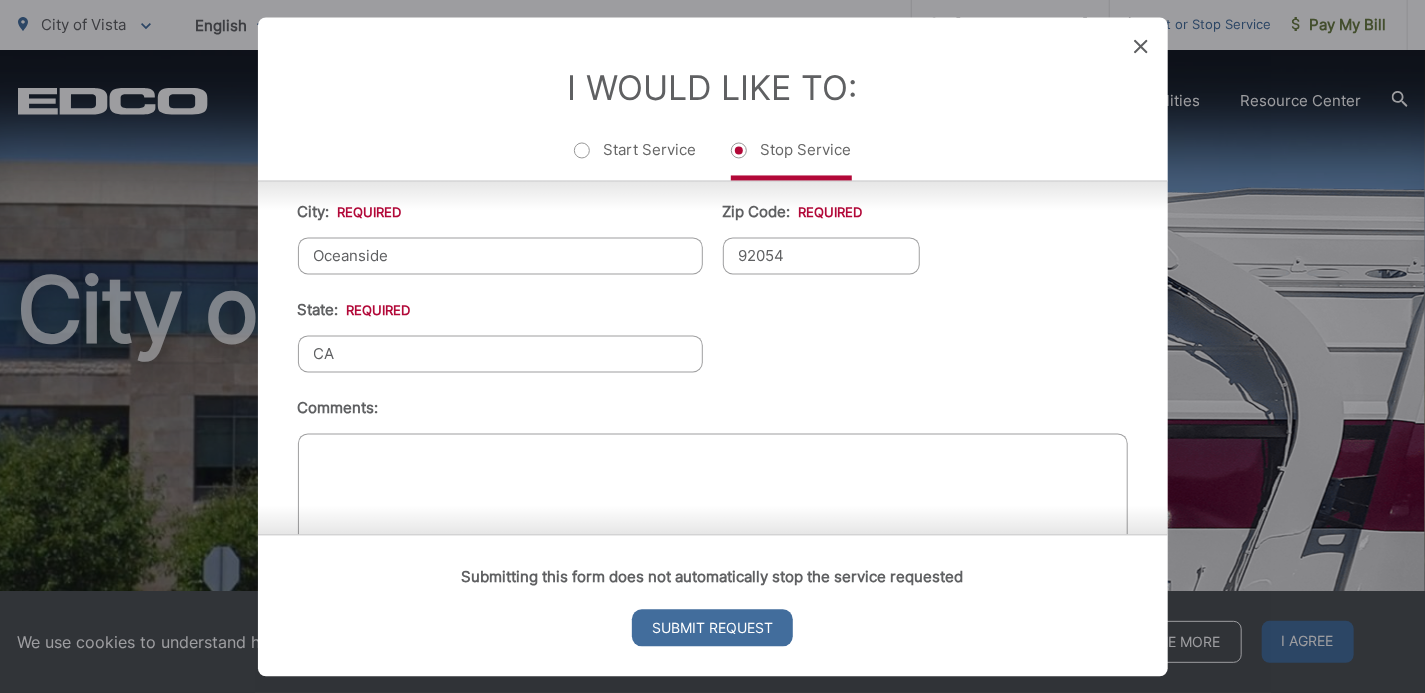 type on "[STREET_ADDRESS][PERSON_NAME]" 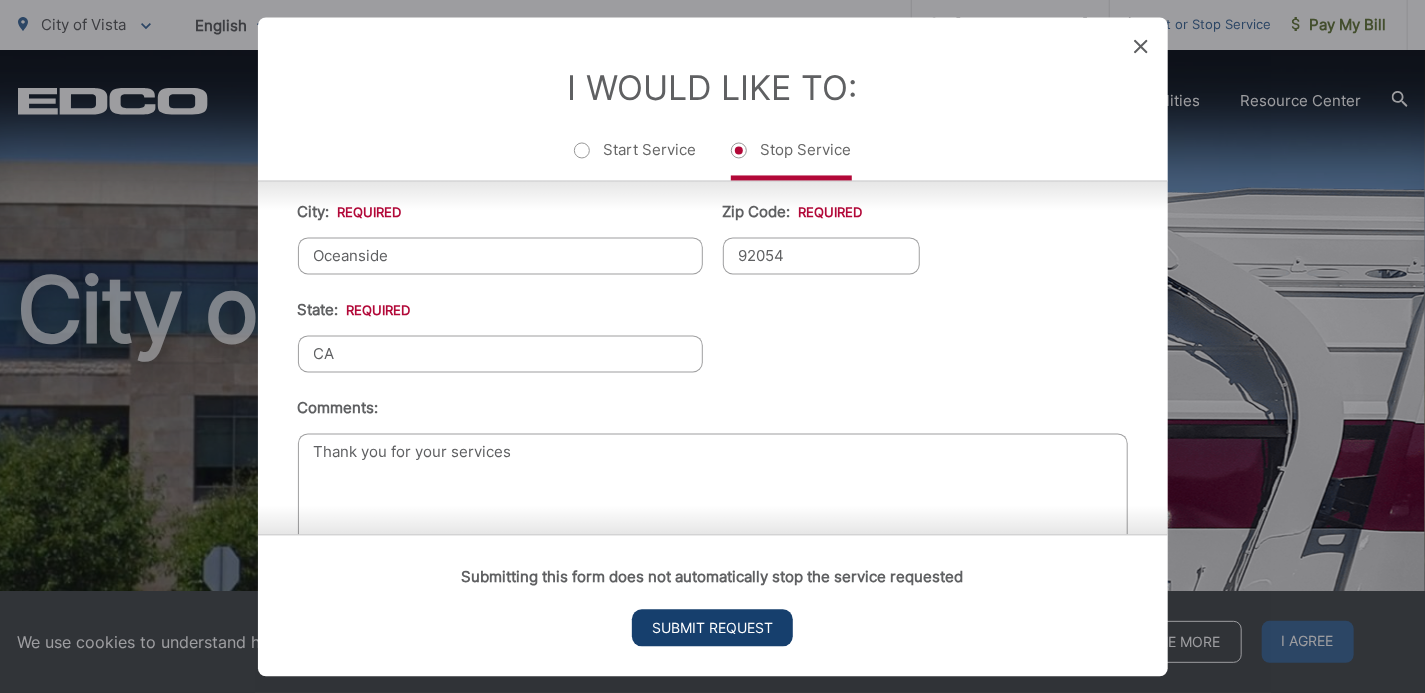 type on "Thank you for your services" 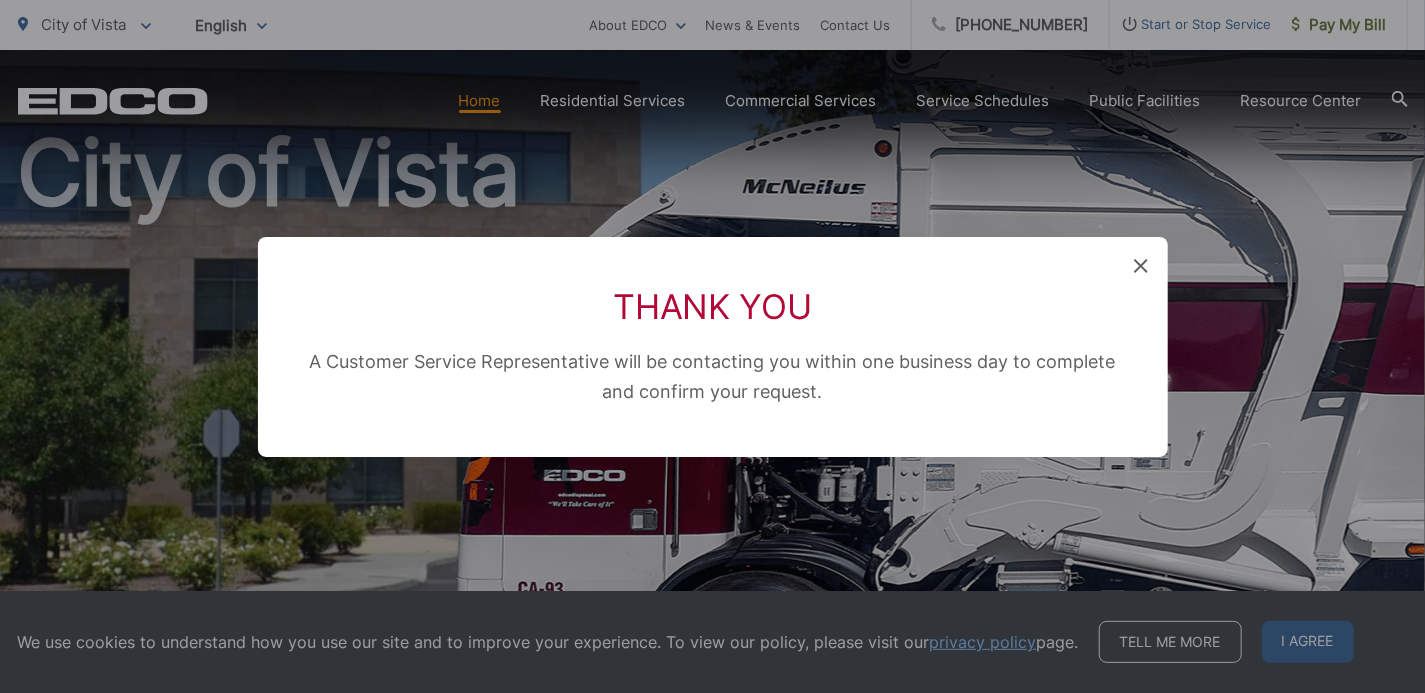 scroll, scrollTop: 0, scrollLeft: 0, axis: both 